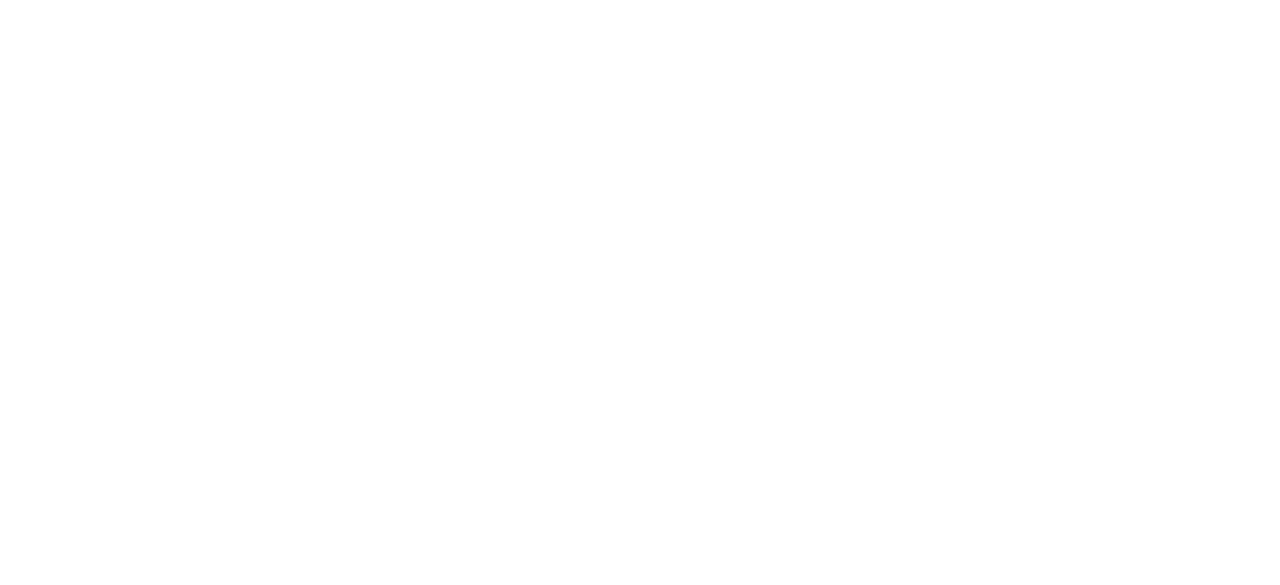 scroll, scrollTop: 0, scrollLeft: 0, axis: both 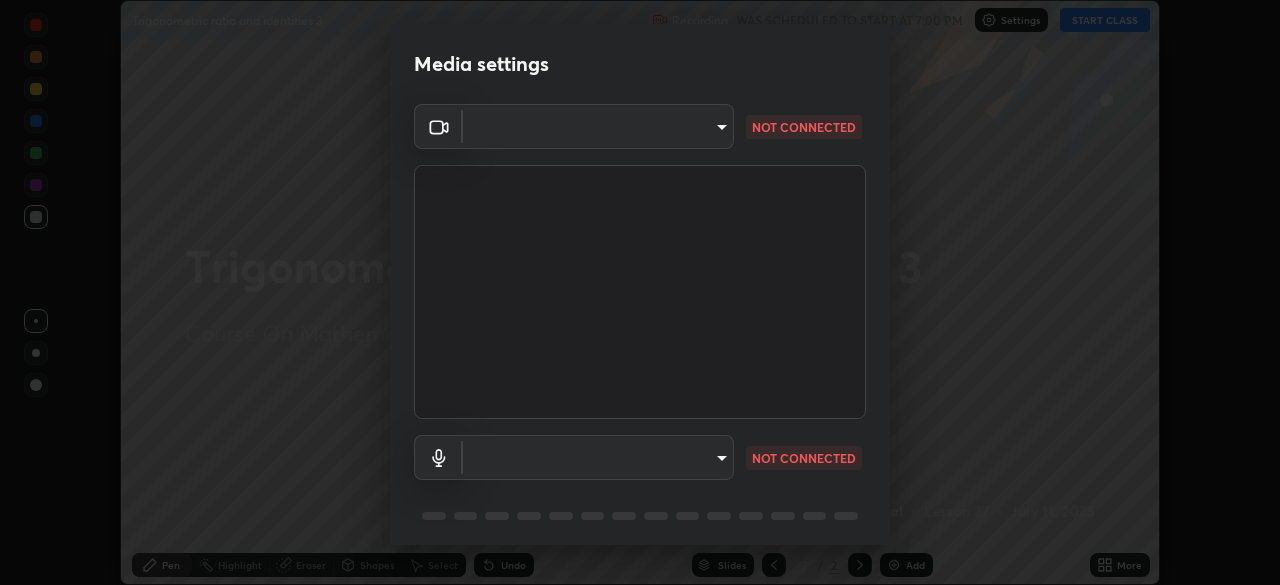 type on "e15fe1ebf70cde3bfcbeee335f8652014c7a9185cc29a01d69aea44f35fb34b8" 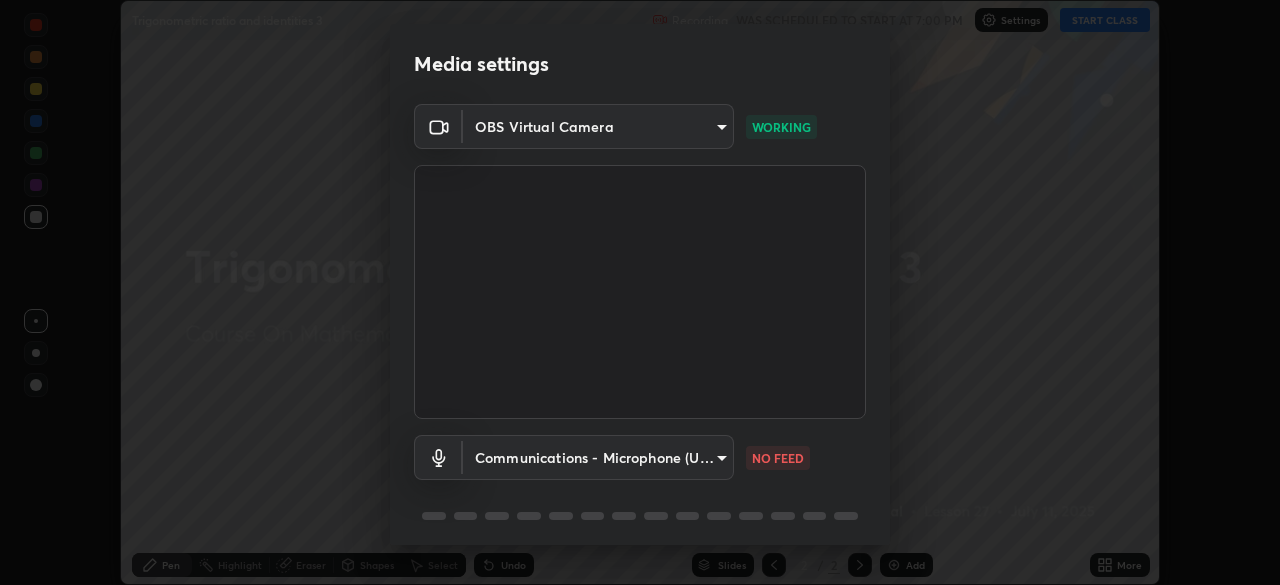 click on "Erase all Trigonometric ratio and identities 3 Recording WAS SCHEDULED TO START AT  7:00 PM Settings START CLASS Setting up your live class Trigonometric ratio and identities 3 • L27 of Course On Mathematics for JEE Growth 2 2027 [PERSON_NAME] Pen Highlight Eraser Shapes Select Undo Slides 2 / 2 Add More No doubts shared Encourage your learners to ask a doubt for better clarity Report an issue Reason for reporting Buffering Chat not working Audio - Video sync issue Educator video quality low ​ Attach an image Report Media settings OBS Virtual Camera e15fe1ebf70cde3bfcbeee335f8652014c7a9185cc29a01d69aea44f35fb34b8 WORKING Communications - Microphone (USB PnP Sound Device) communications NO FEED 1 / 5 Next" at bounding box center (640, 292) 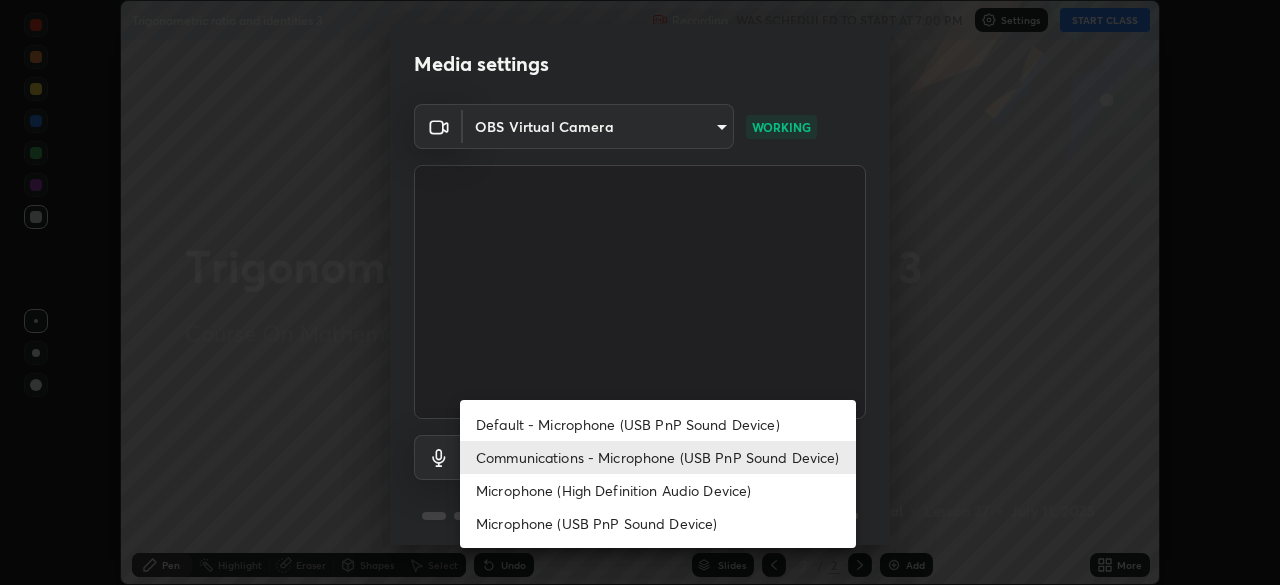 click on "Default - Microphone (USB PnP Sound Device)" at bounding box center [658, 424] 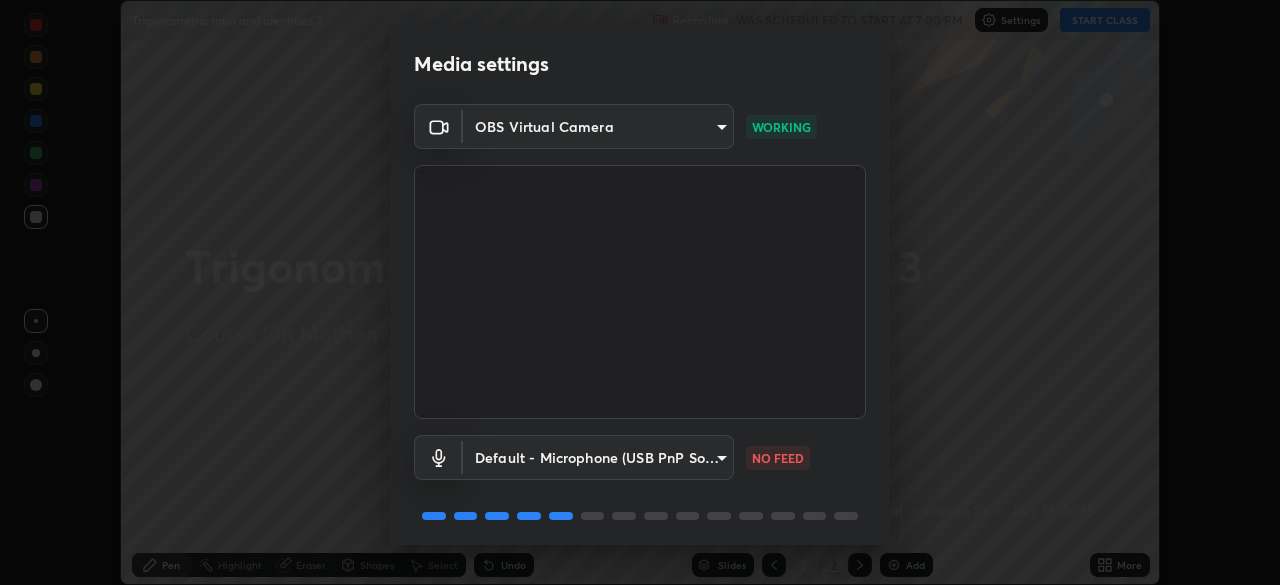 click on "Erase all Trigonometric ratio and identities 3 Recording WAS SCHEDULED TO START AT  7:00 PM Settings START CLASS Setting up your live class Trigonometric ratio and identities 3 • L27 of Course On Mathematics for JEE Growth 2 2027 [PERSON_NAME] Pen Highlight Eraser Shapes Select Undo Slides 2 / 2 Add More No doubts shared Encourage your learners to ask a doubt for better clarity Report an issue Reason for reporting Buffering Chat not working Audio - Video sync issue Educator video quality low ​ Attach an image Report Media settings OBS Virtual Camera e15fe1ebf70cde3bfcbeee335f8652014c7a9185cc29a01d69aea44f35fb34b8 WORKING Default - Microphone (USB PnP Sound Device) default NO FEED 1 / 5 Next" at bounding box center (640, 292) 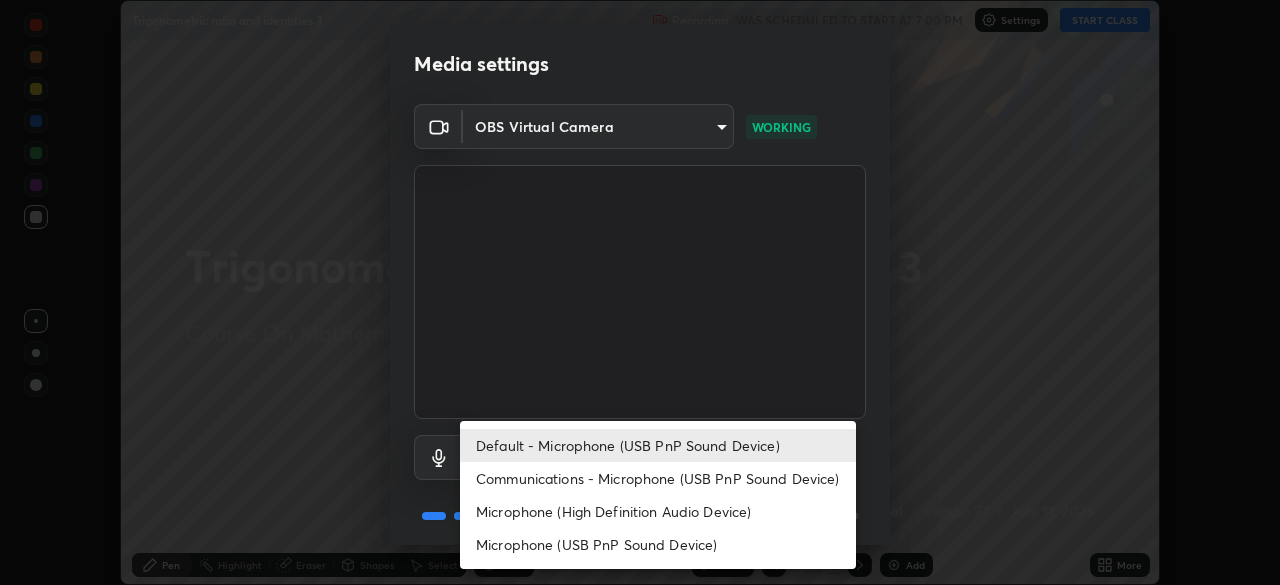 click on "Communications - Microphone (USB PnP Sound Device)" at bounding box center [658, 478] 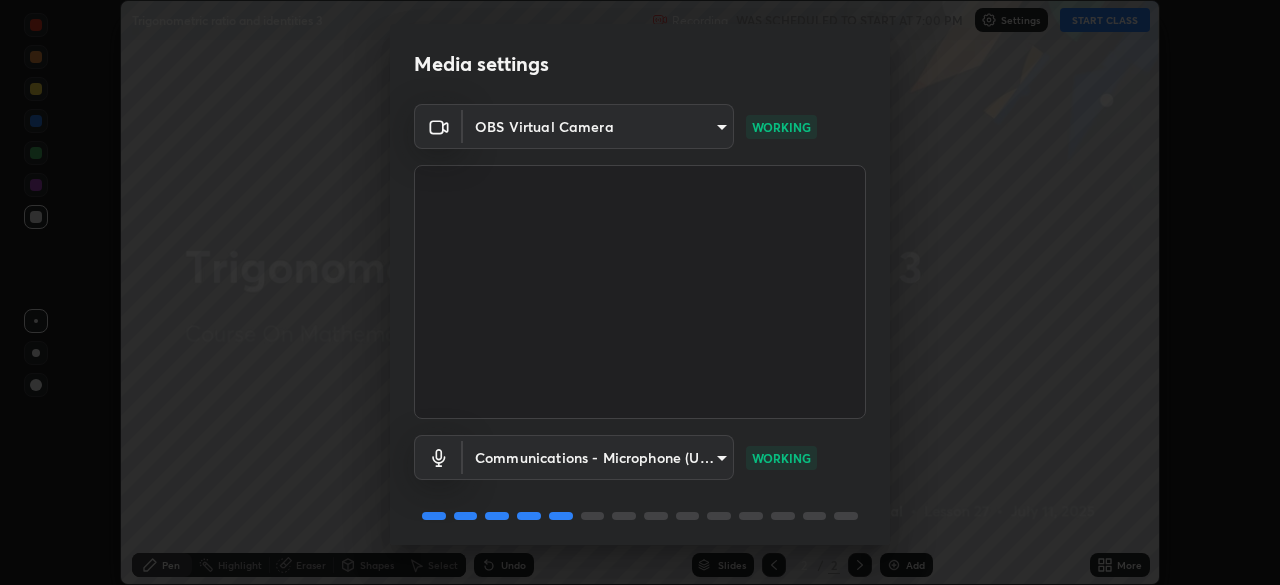 scroll, scrollTop: 71, scrollLeft: 0, axis: vertical 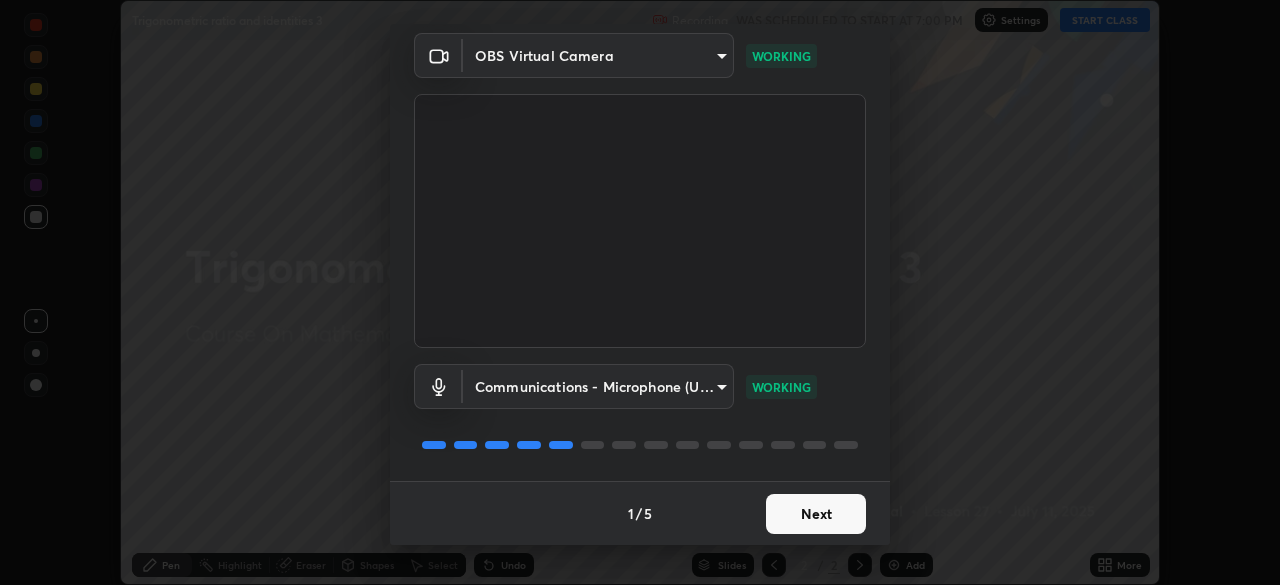 click on "Next" at bounding box center (816, 514) 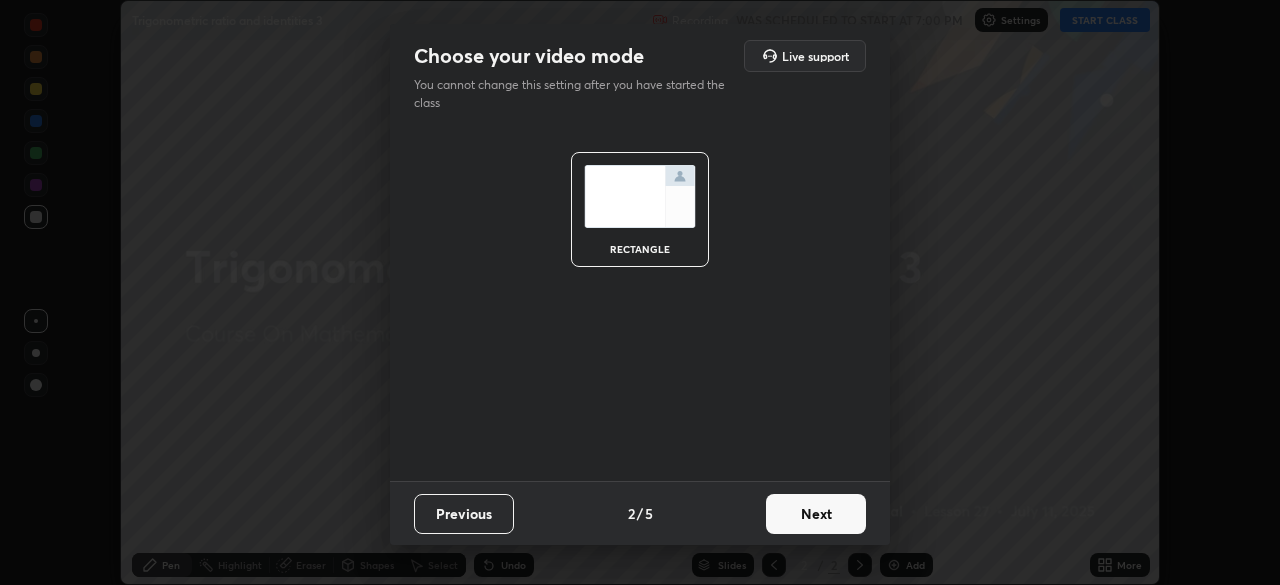 scroll, scrollTop: 0, scrollLeft: 0, axis: both 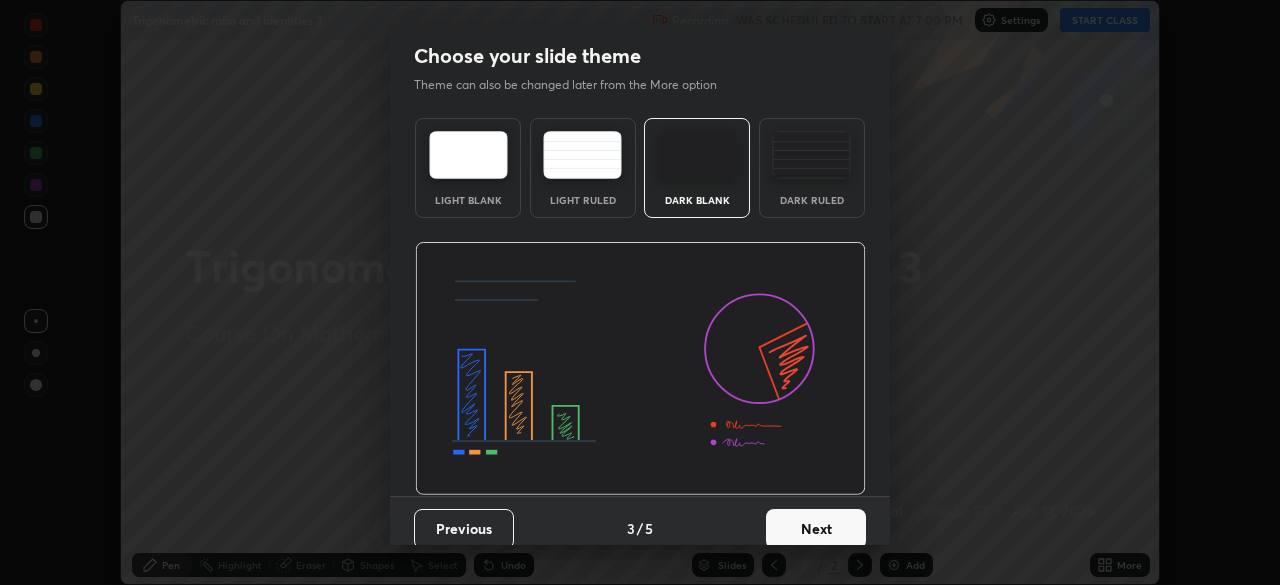 click on "Next" at bounding box center [816, 529] 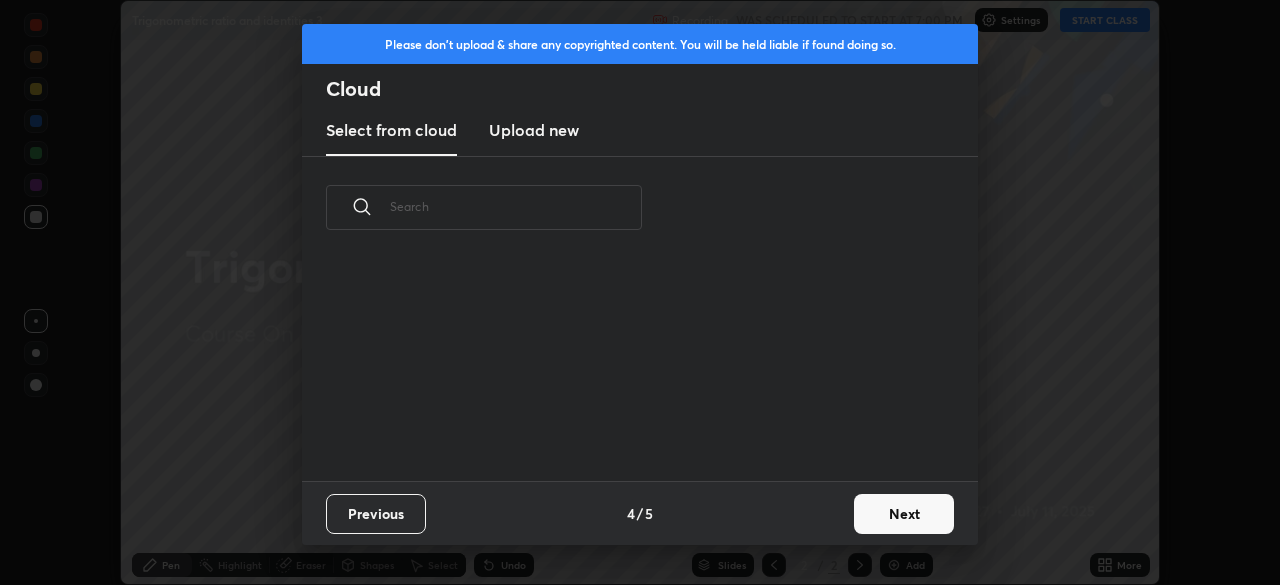 scroll, scrollTop: 7, scrollLeft: 11, axis: both 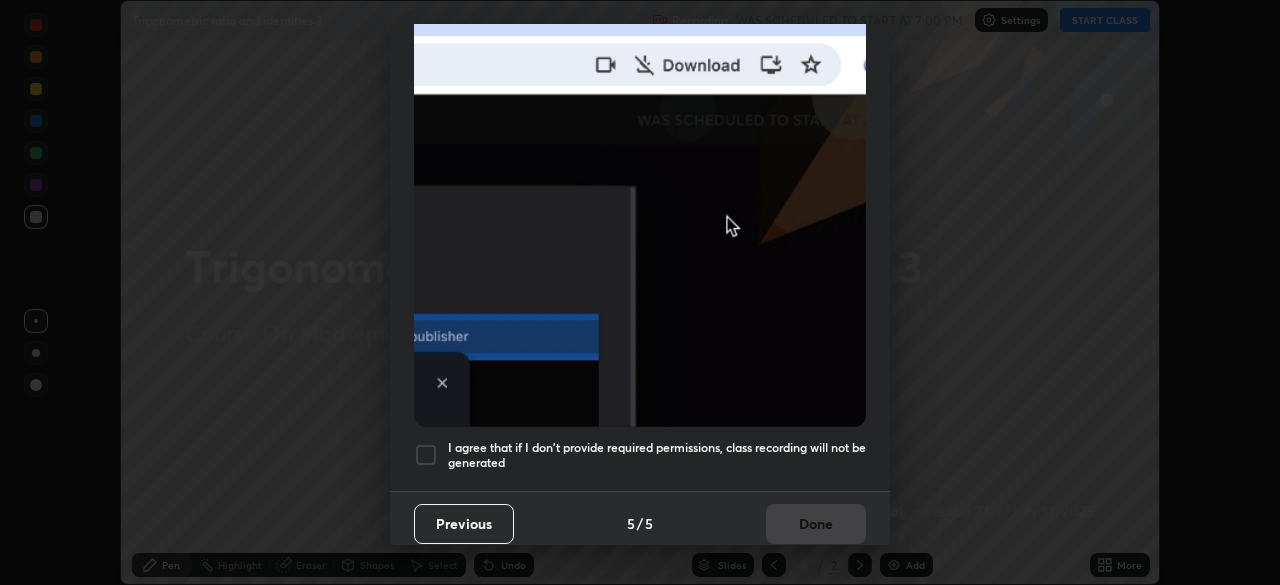 click at bounding box center [426, 455] 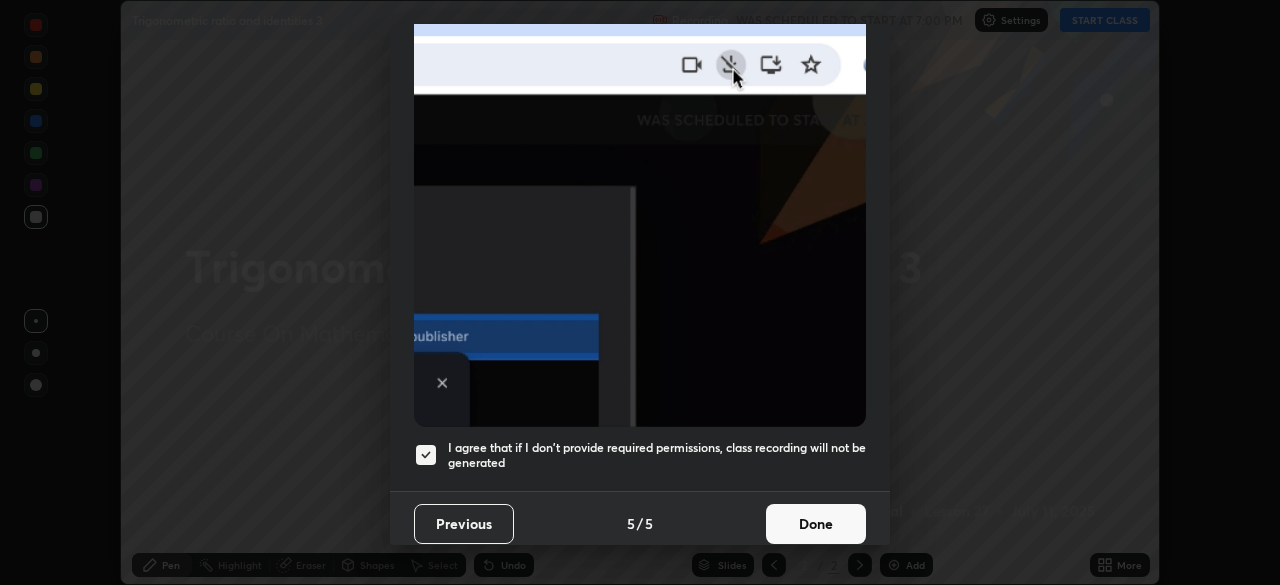 click on "Done" at bounding box center (816, 524) 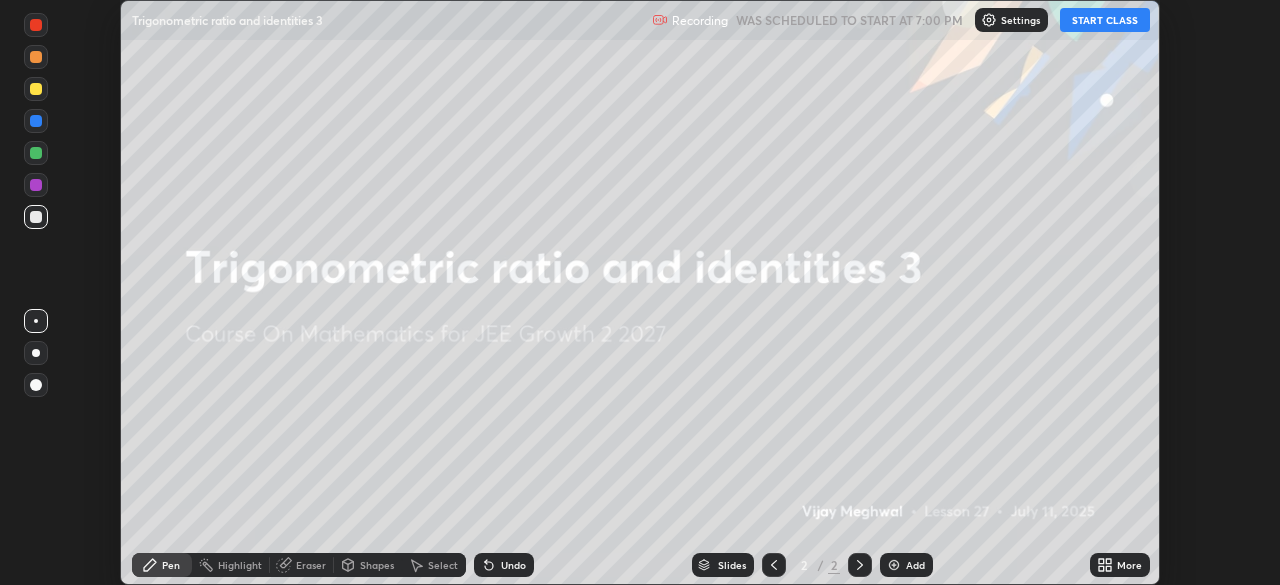 click on "START CLASS" at bounding box center [1105, 20] 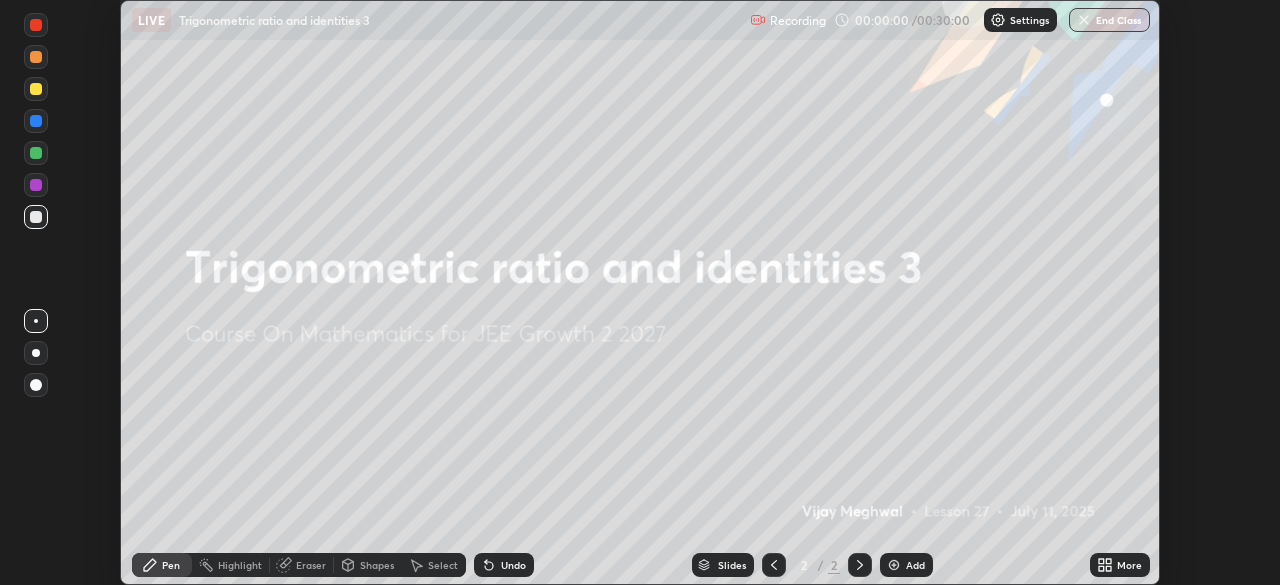 click 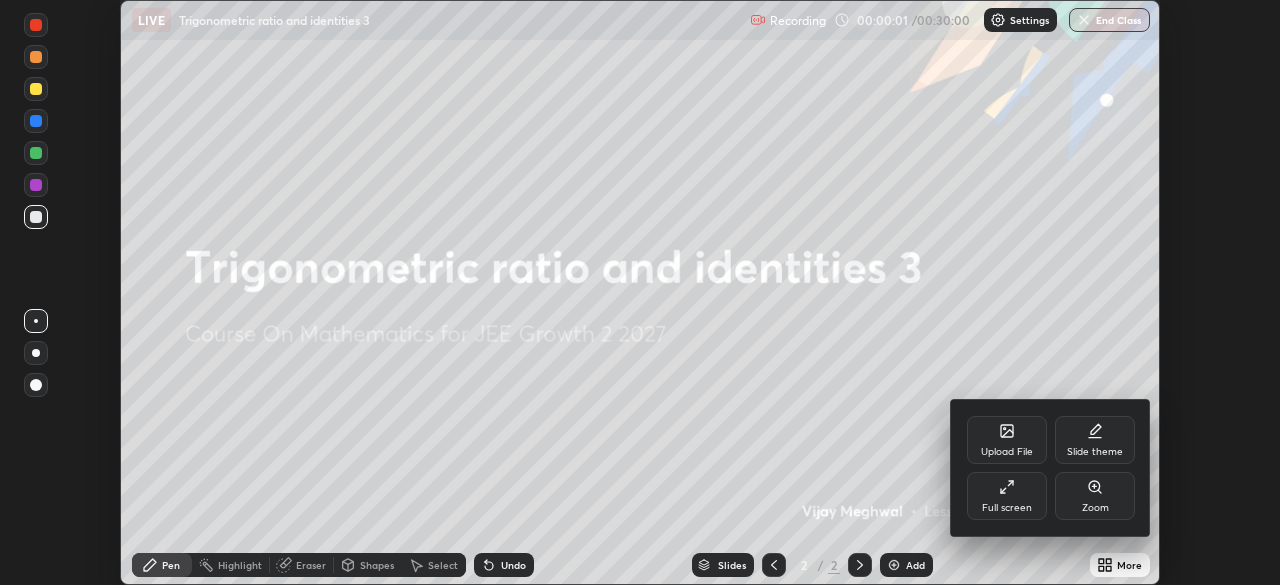 click on "Full screen" at bounding box center (1007, 496) 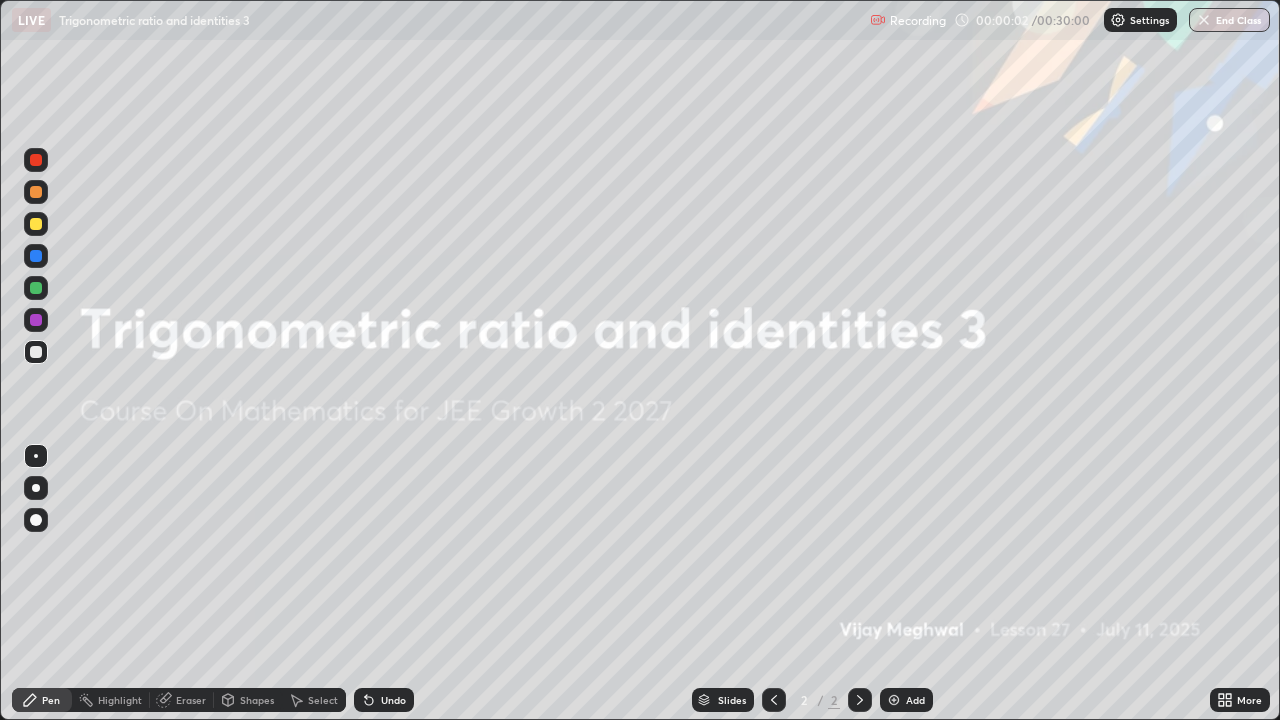 scroll, scrollTop: 99280, scrollLeft: 98720, axis: both 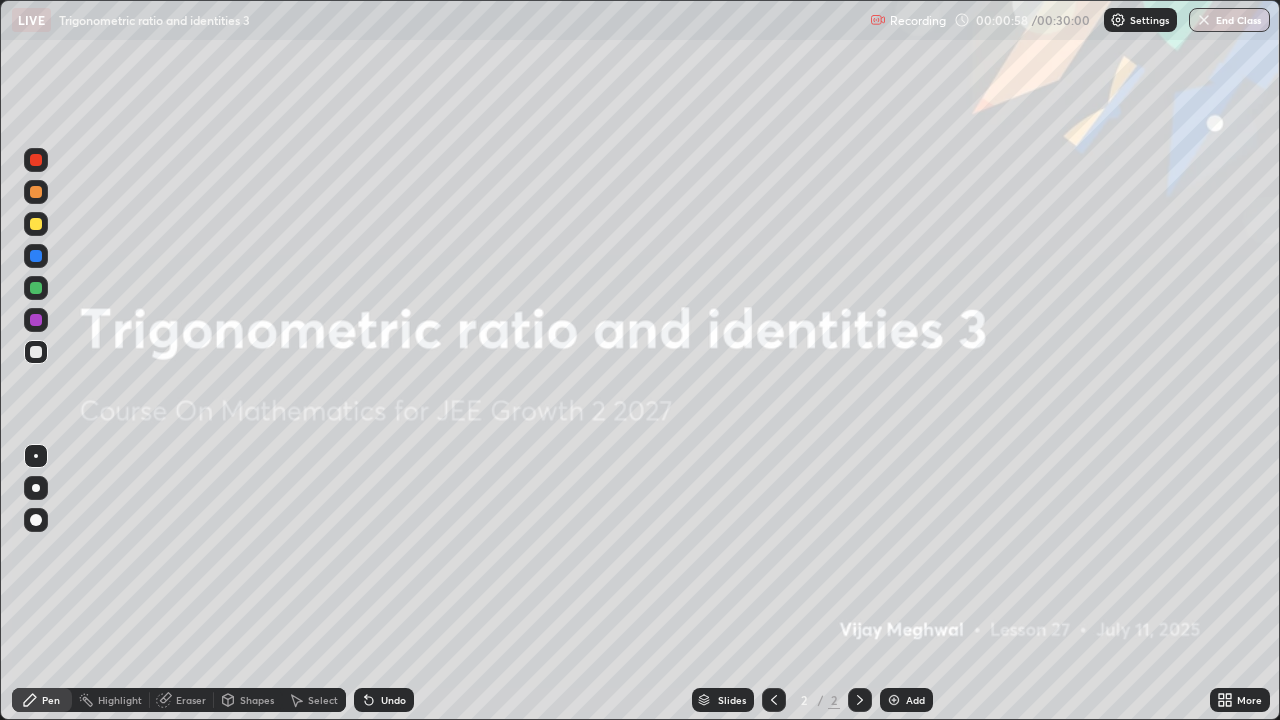 click on "Add" at bounding box center (906, 700) 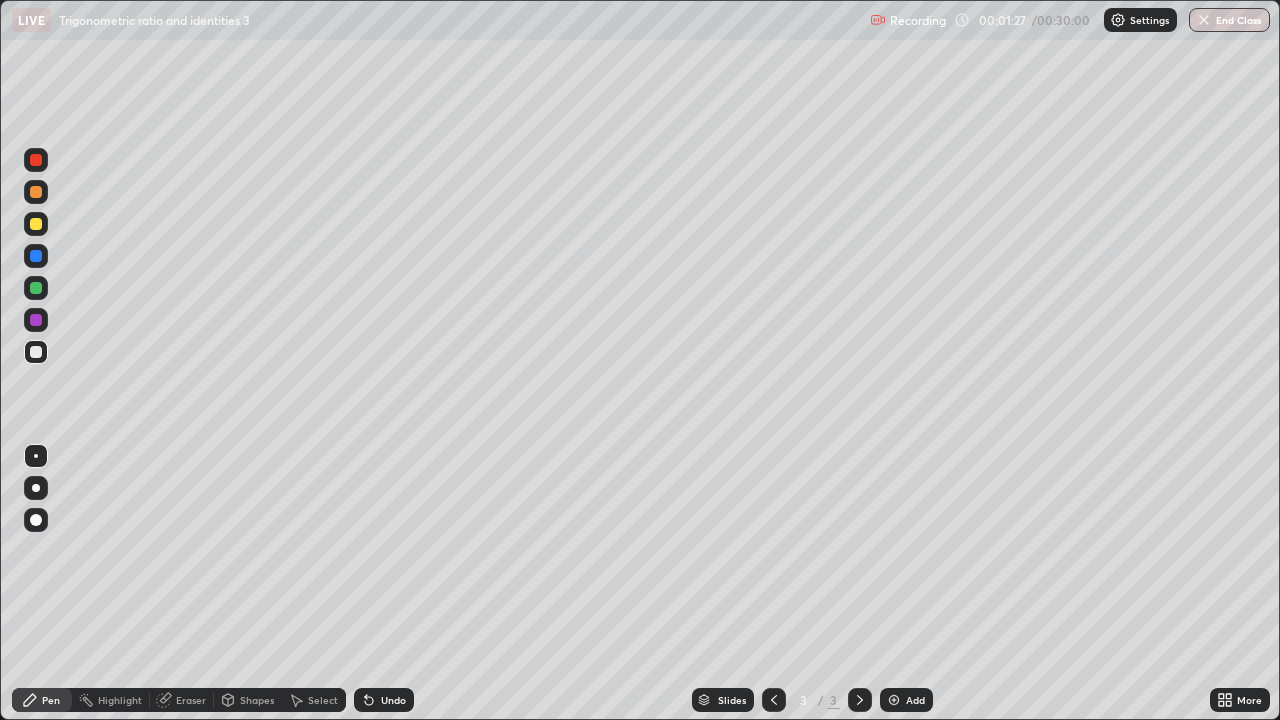 click at bounding box center [36, 192] 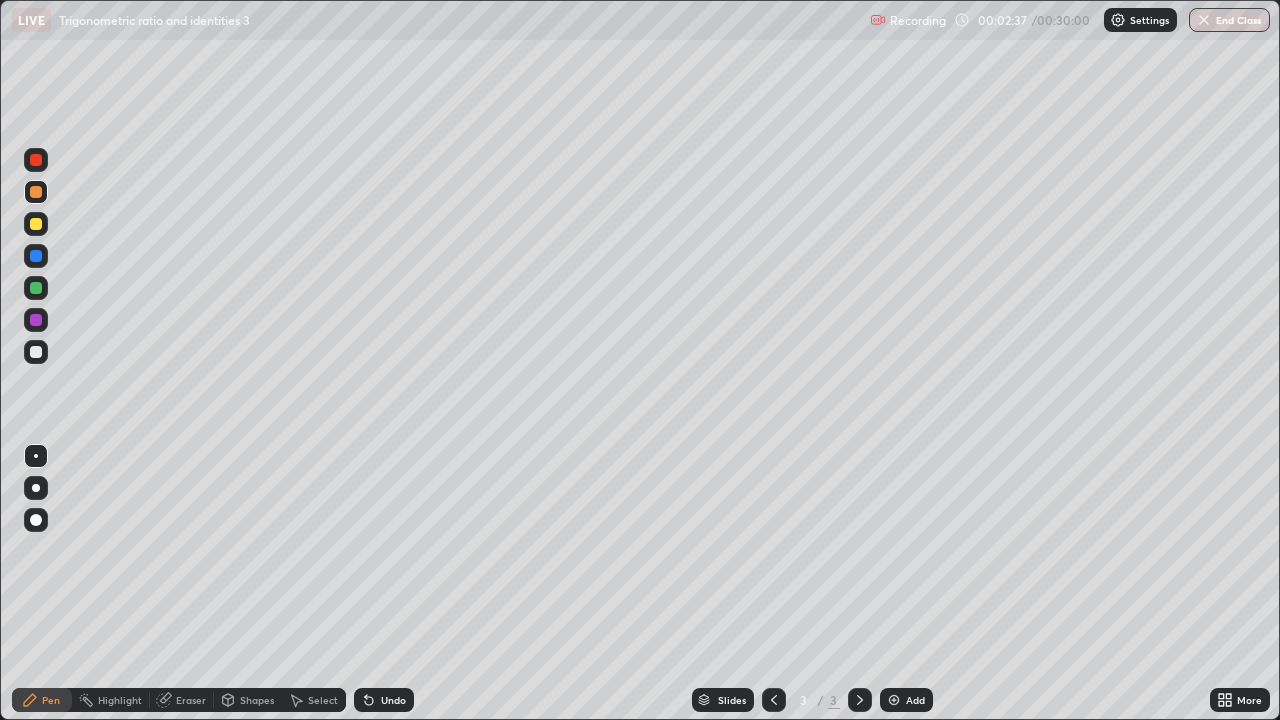 click at bounding box center [36, 256] 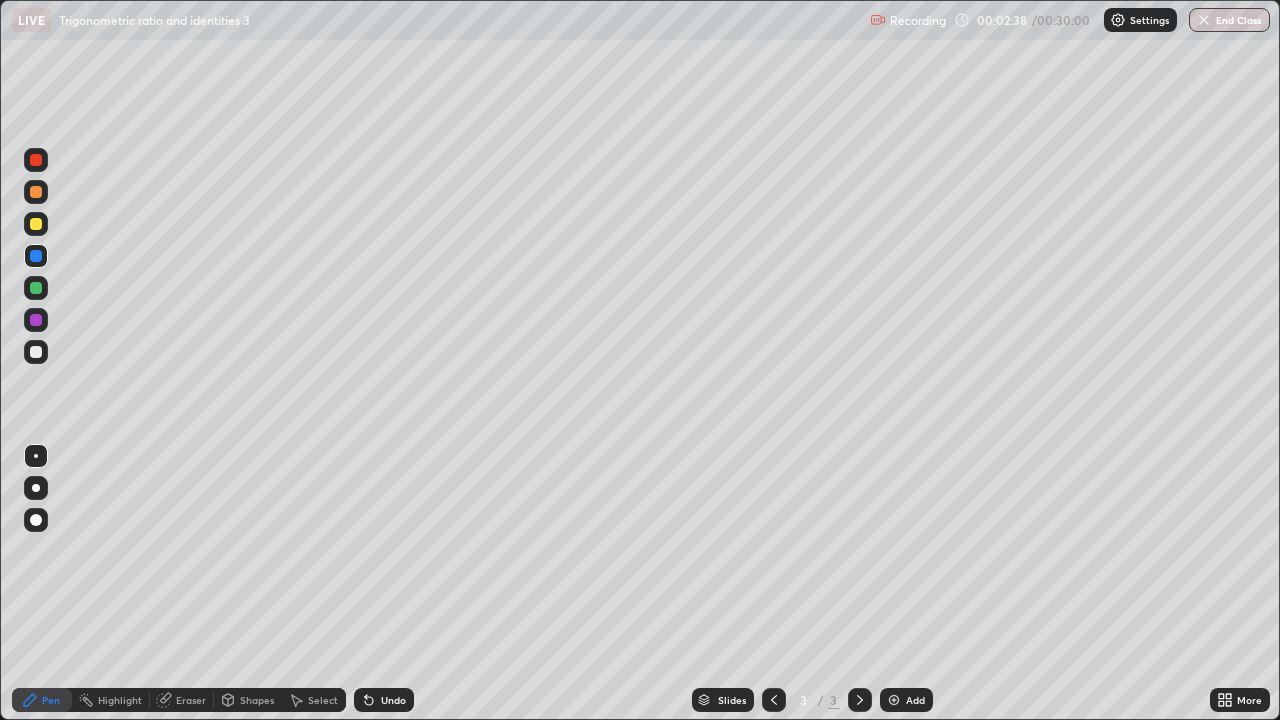 click at bounding box center (36, 224) 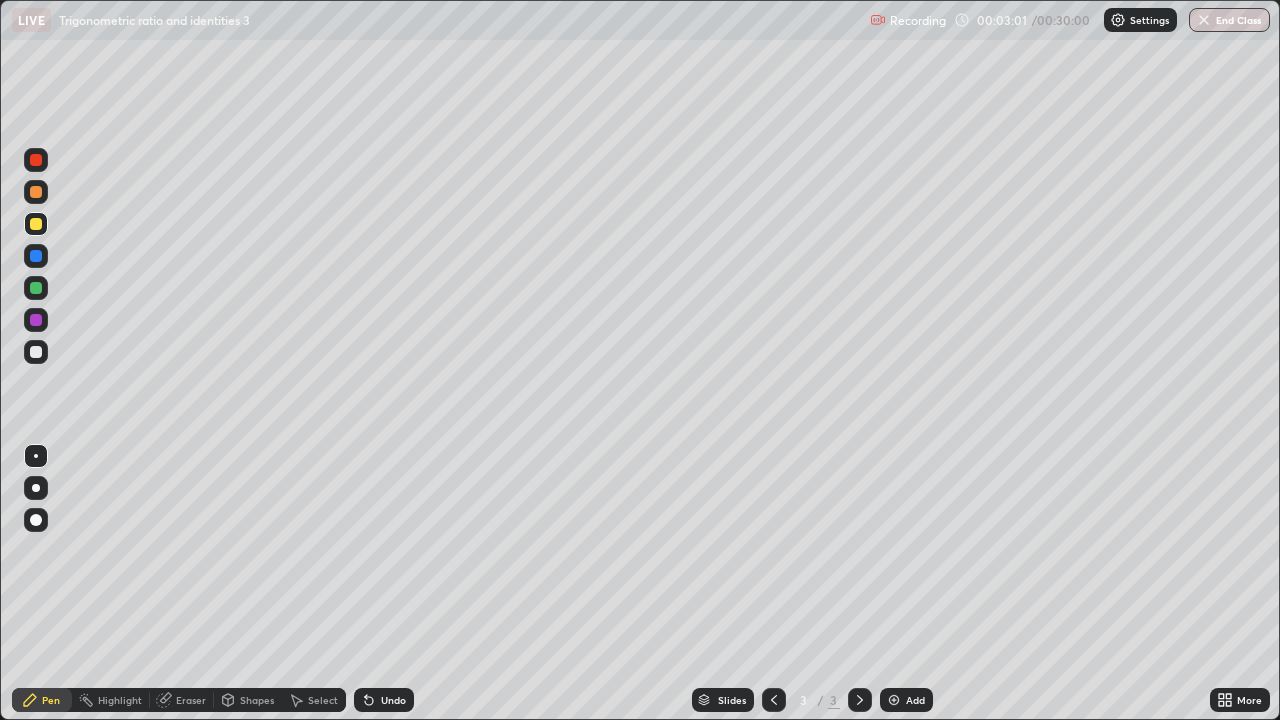 click at bounding box center [36, 352] 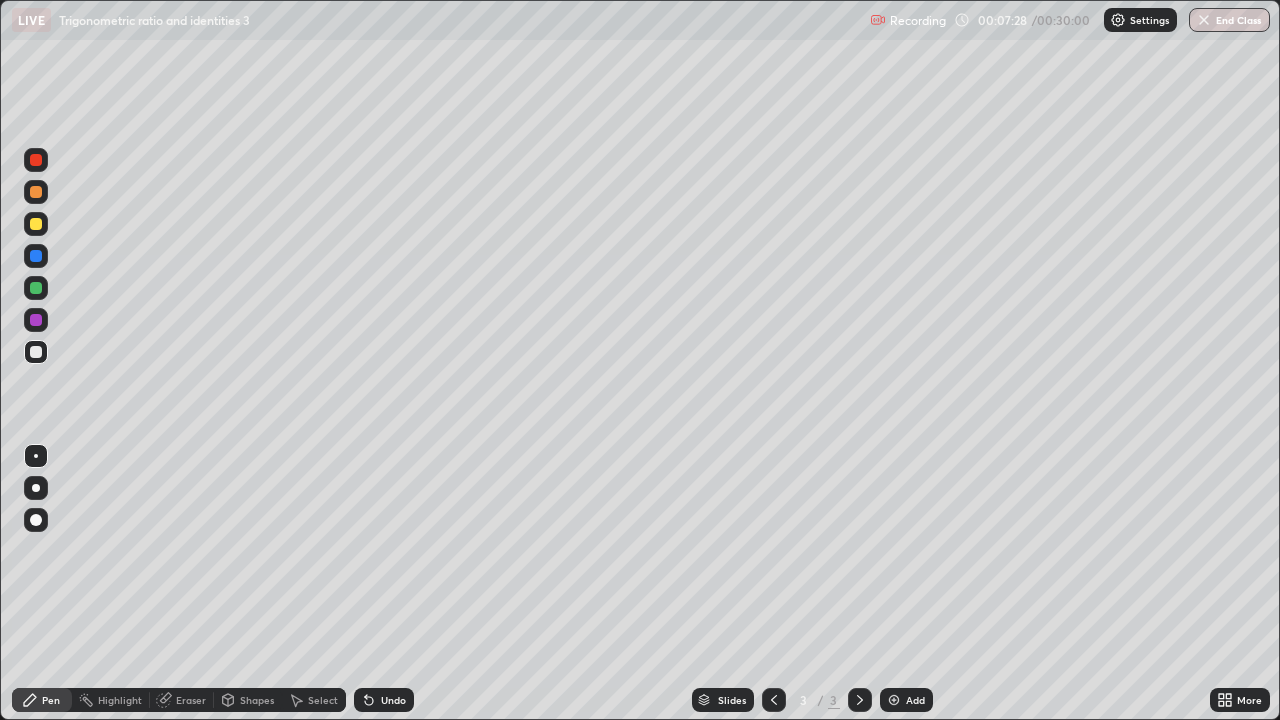 click at bounding box center (894, 700) 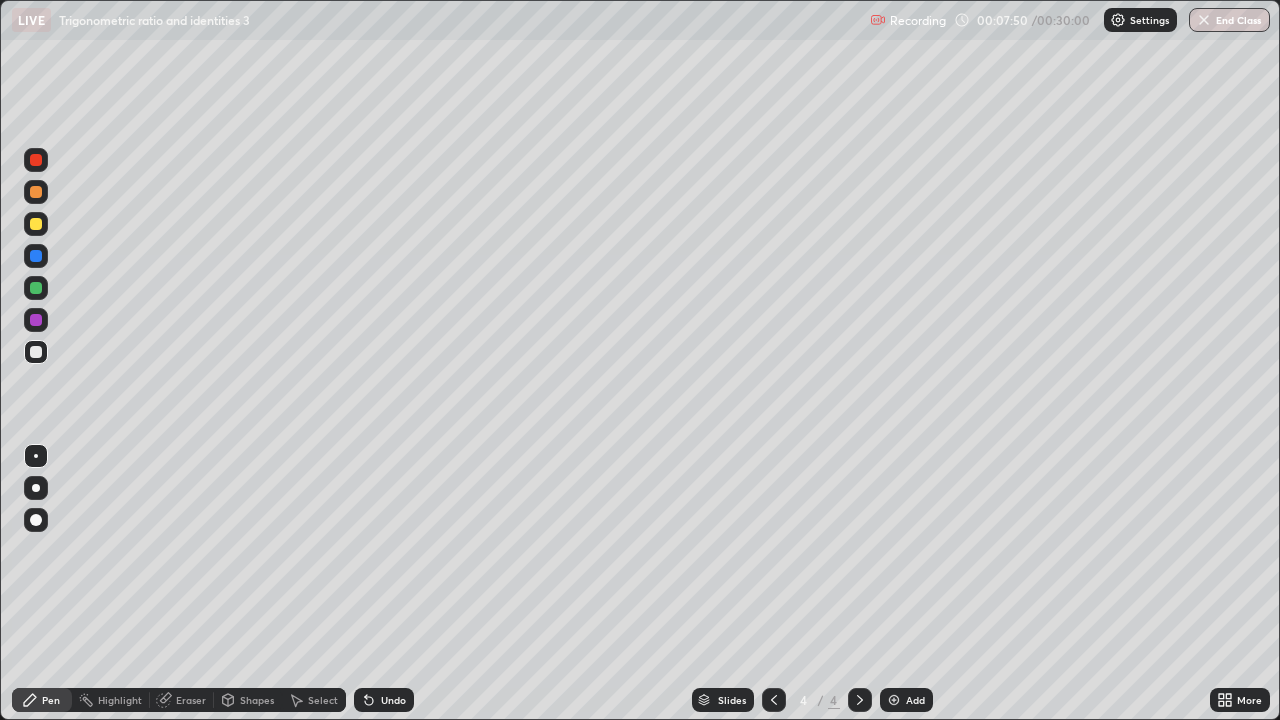 click at bounding box center [36, 192] 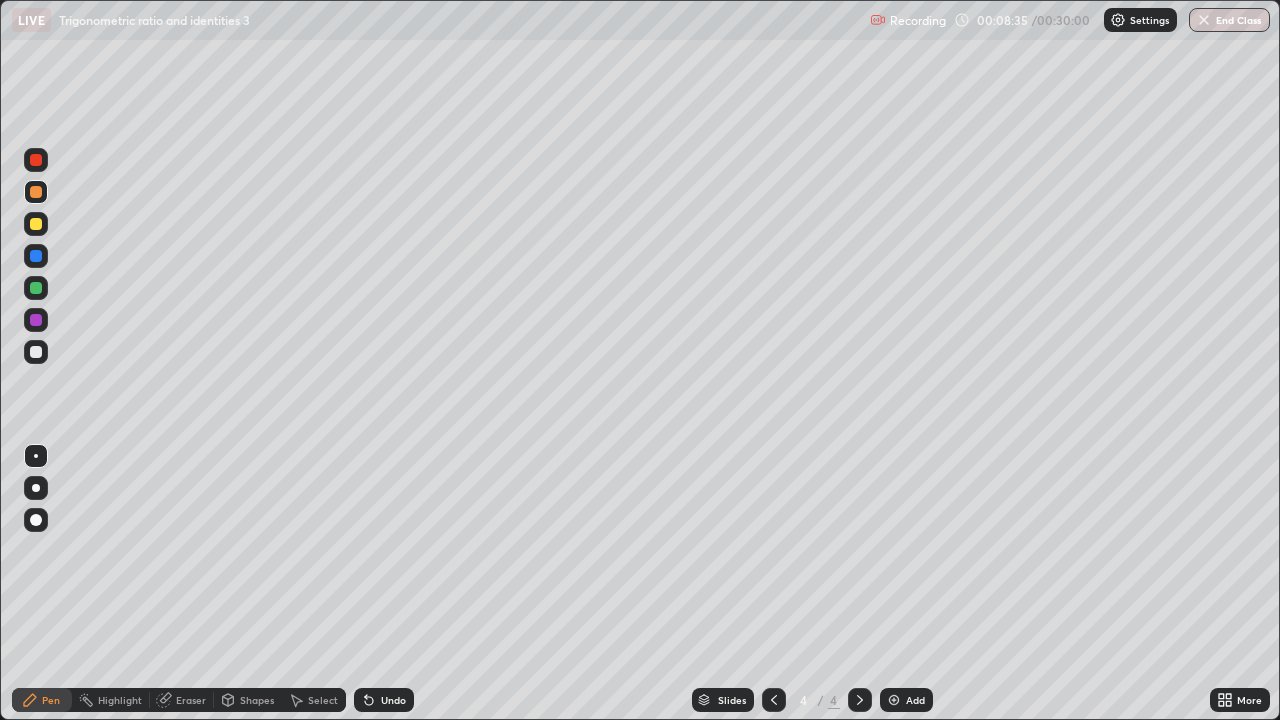 click on "Undo" at bounding box center [393, 700] 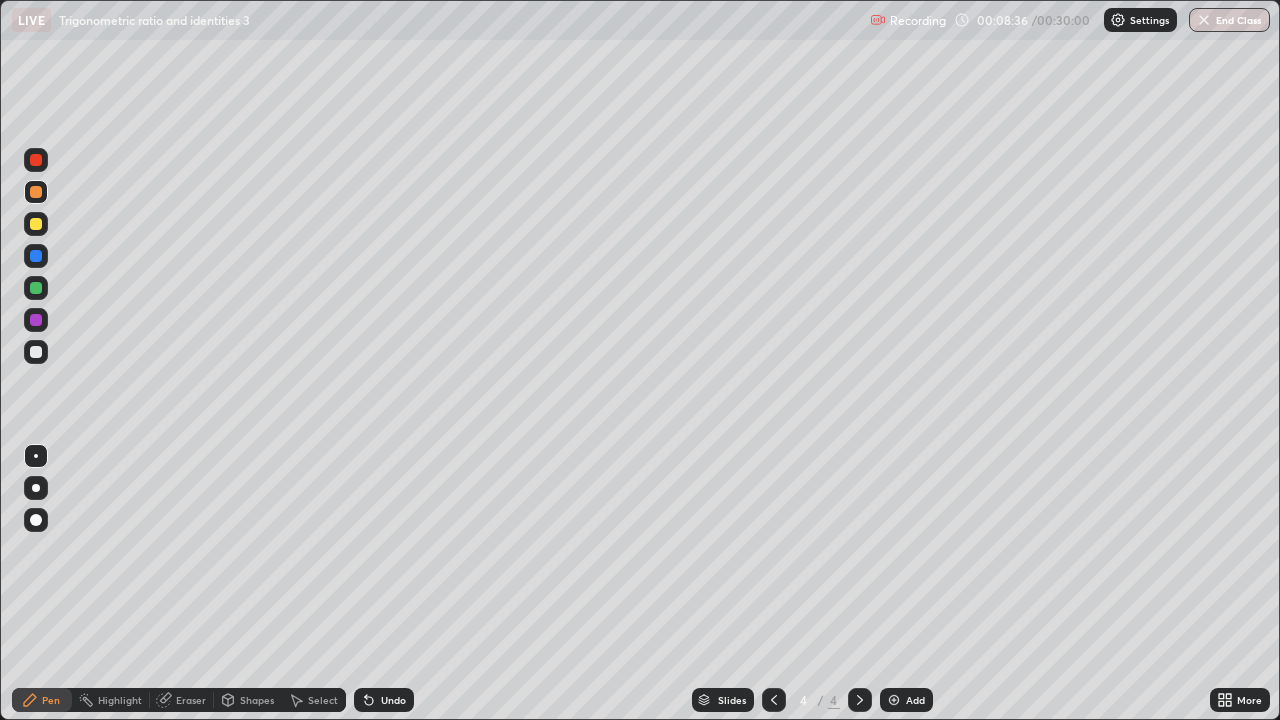 click on "Undo" at bounding box center (393, 700) 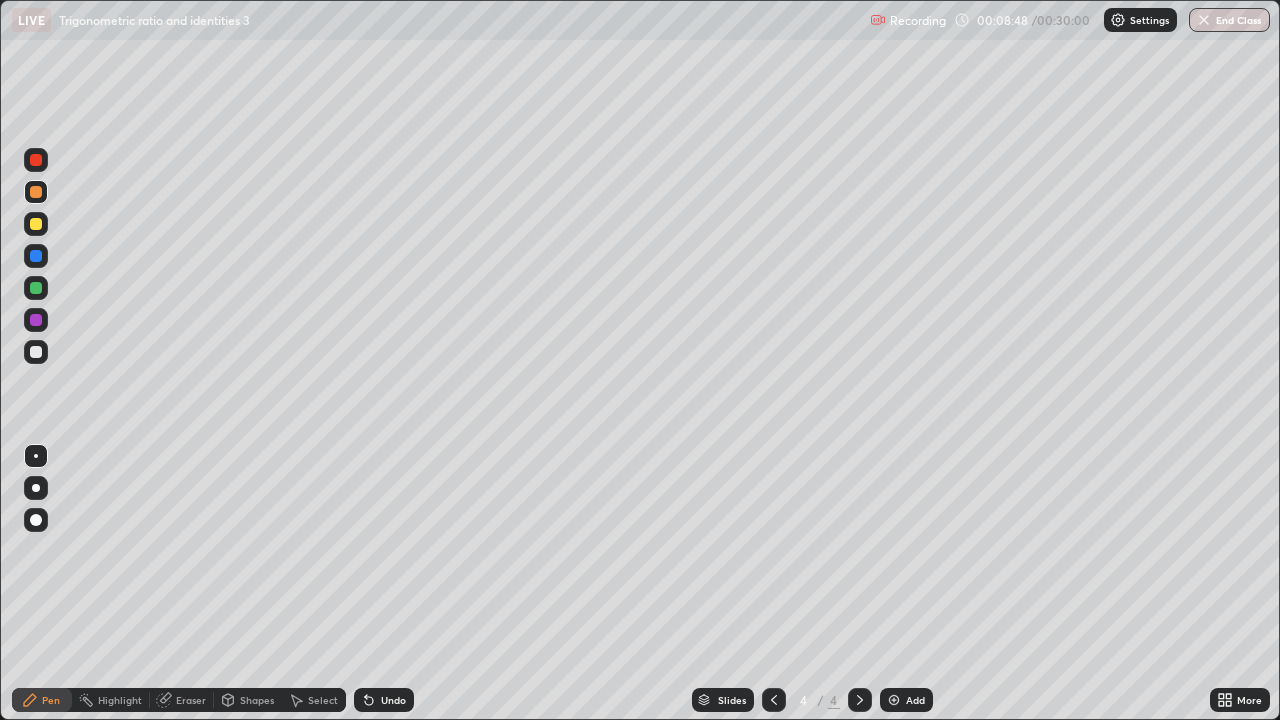 click at bounding box center (36, 224) 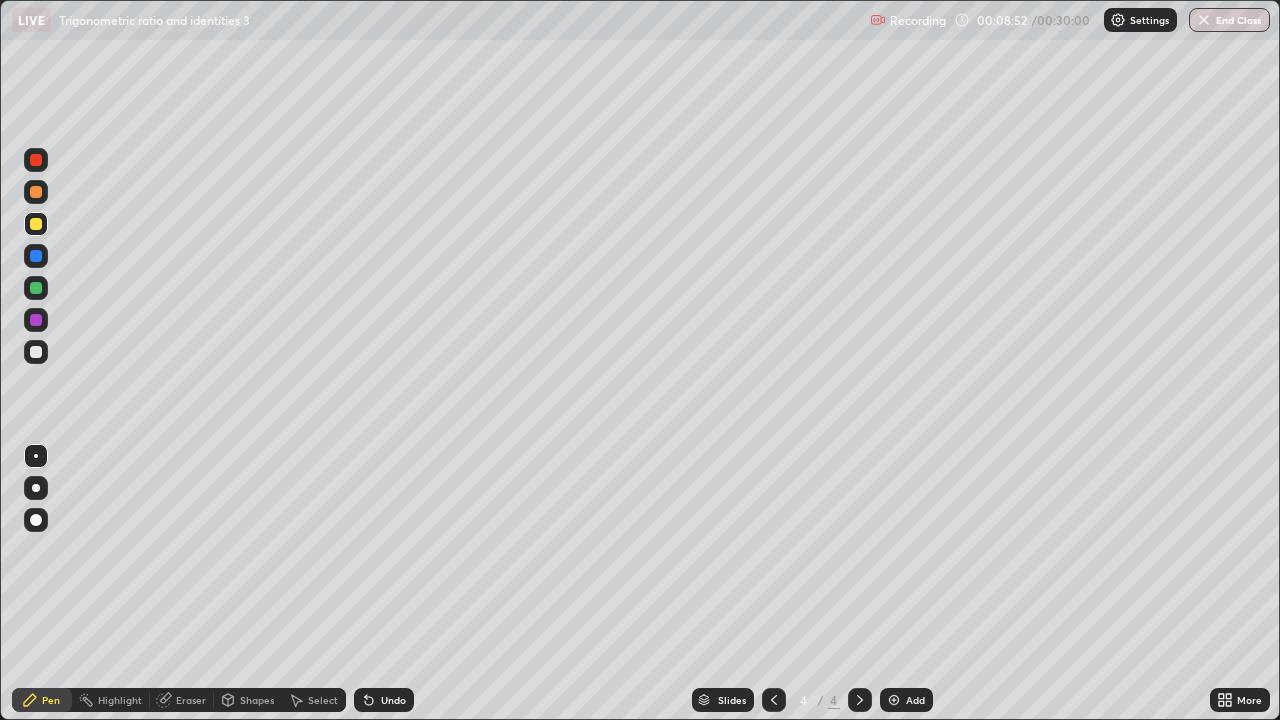 click on "Undo" at bounding box center [393, 700] 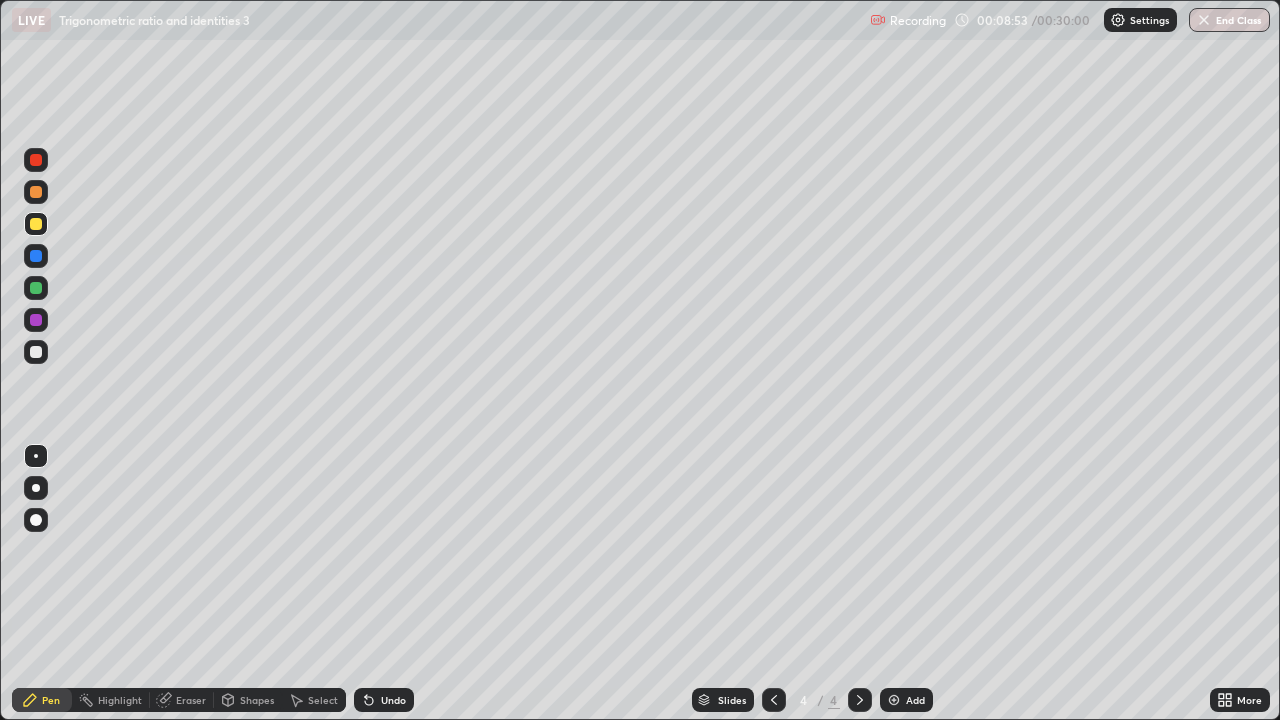 click on "Undo" at bounding box center (393, 700) 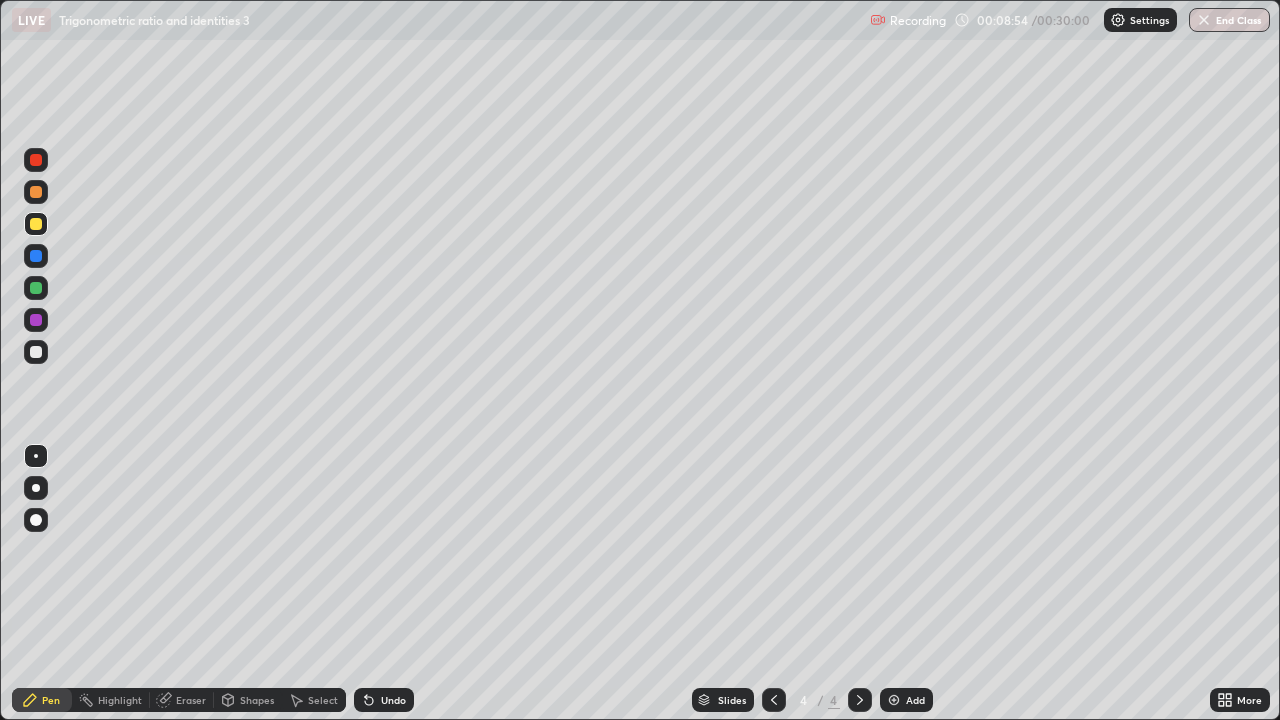 click on "Undo" at bounding box center (393, 700) 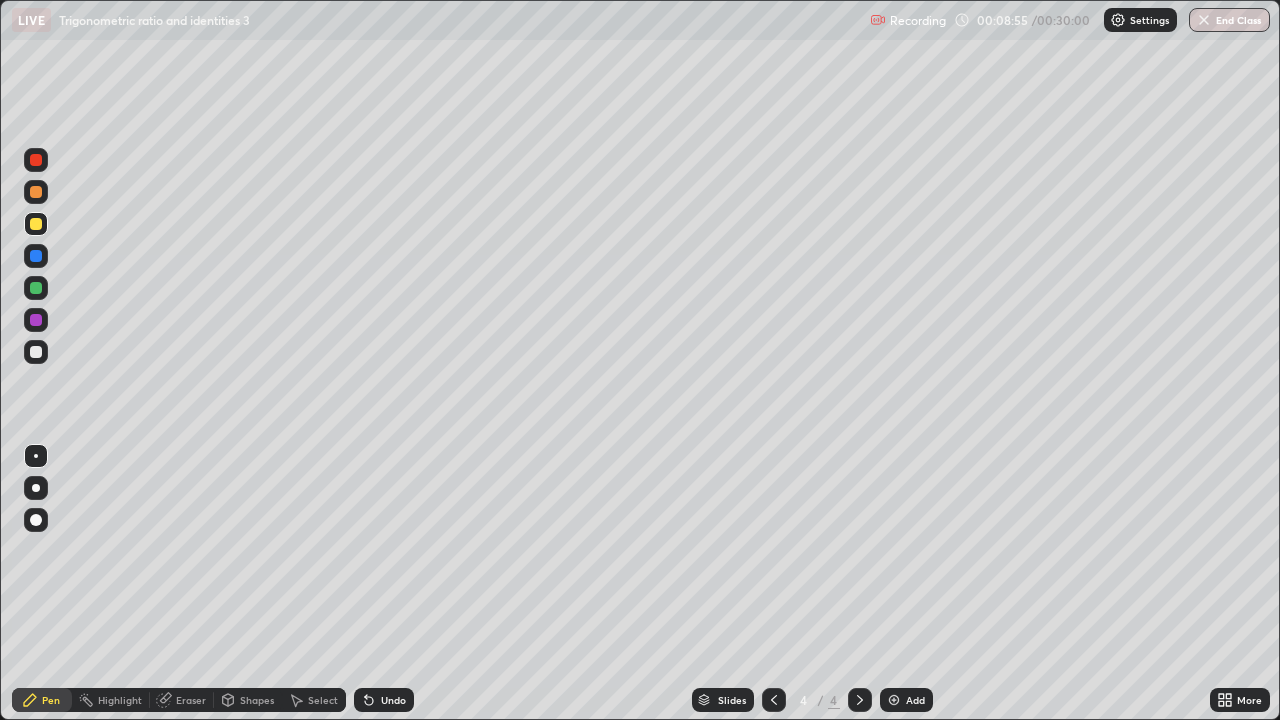 click on "Undo" at bounding box center [393, 700] 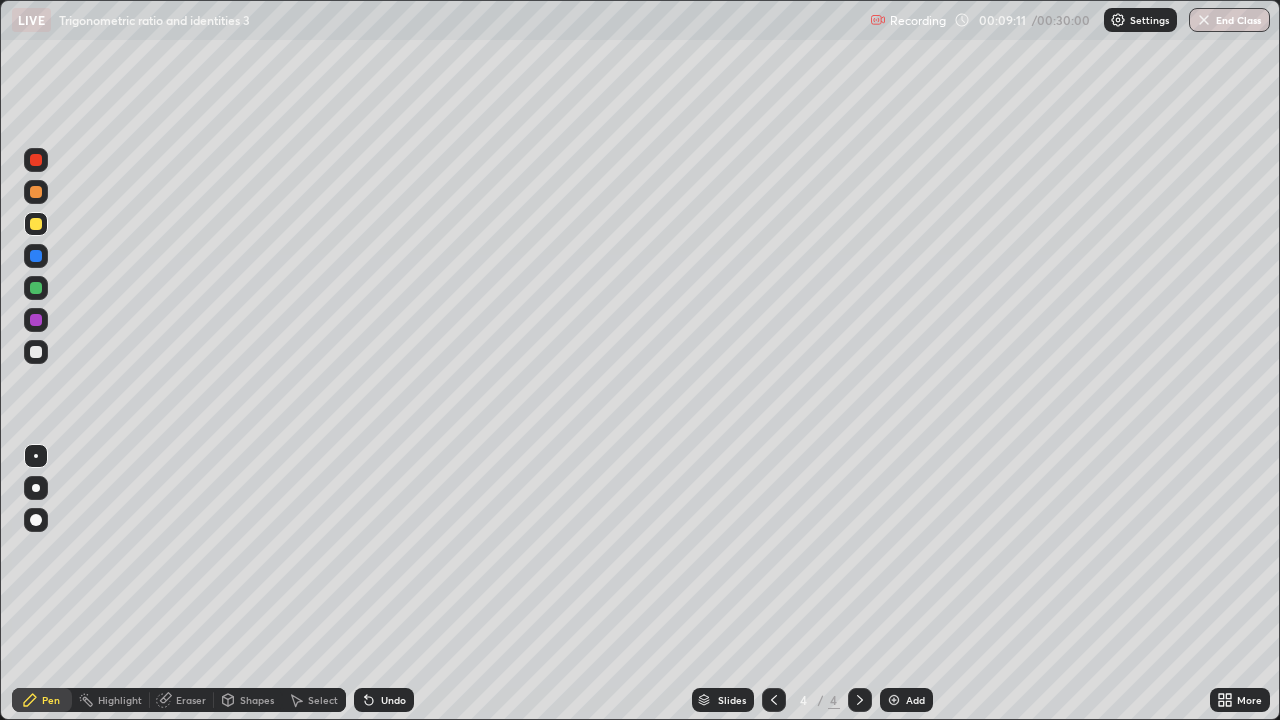 click at bounding box center [36, 192] 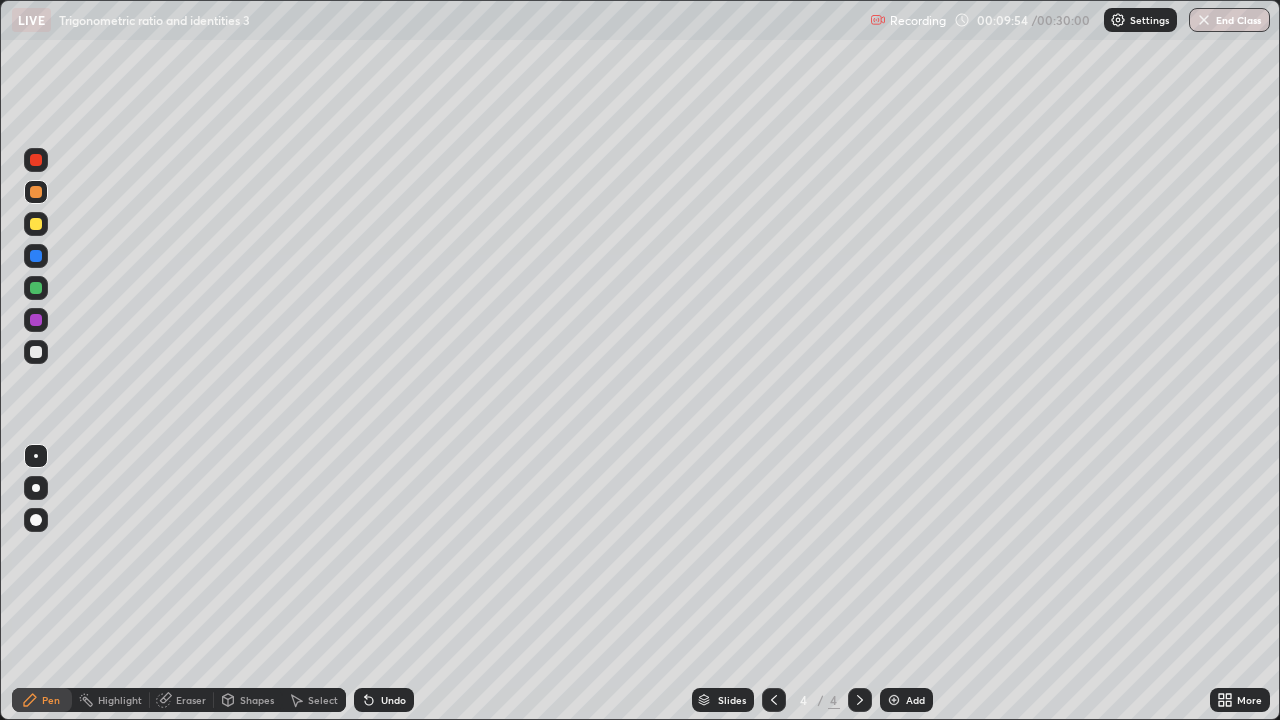 click 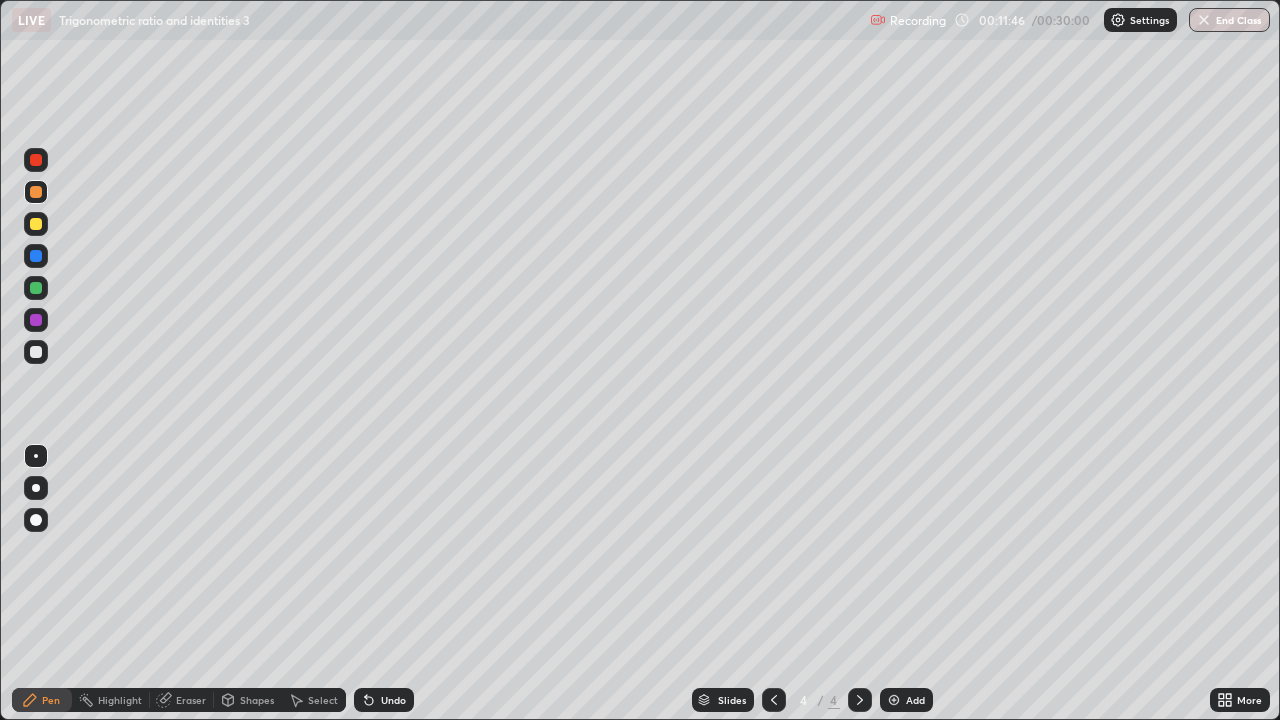 click on "Eraser" at bounding box center (191, 700) 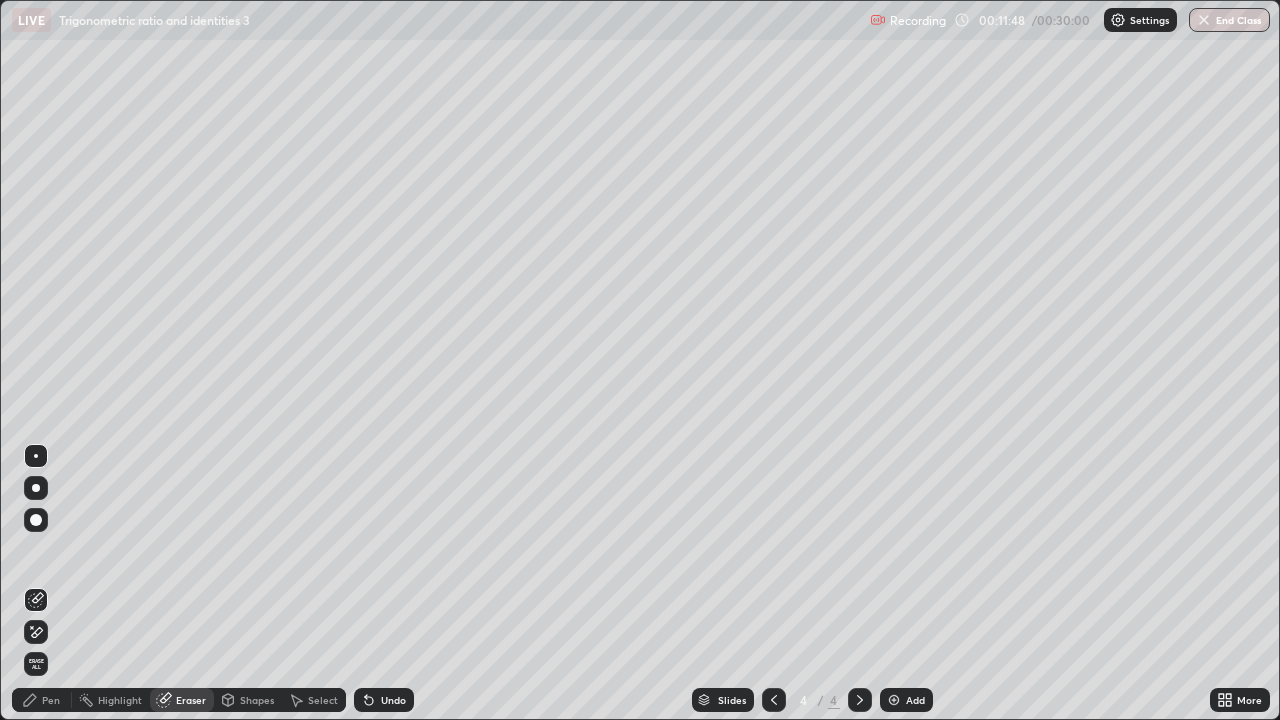 click on "Pen" at bounding box center (42, 700) 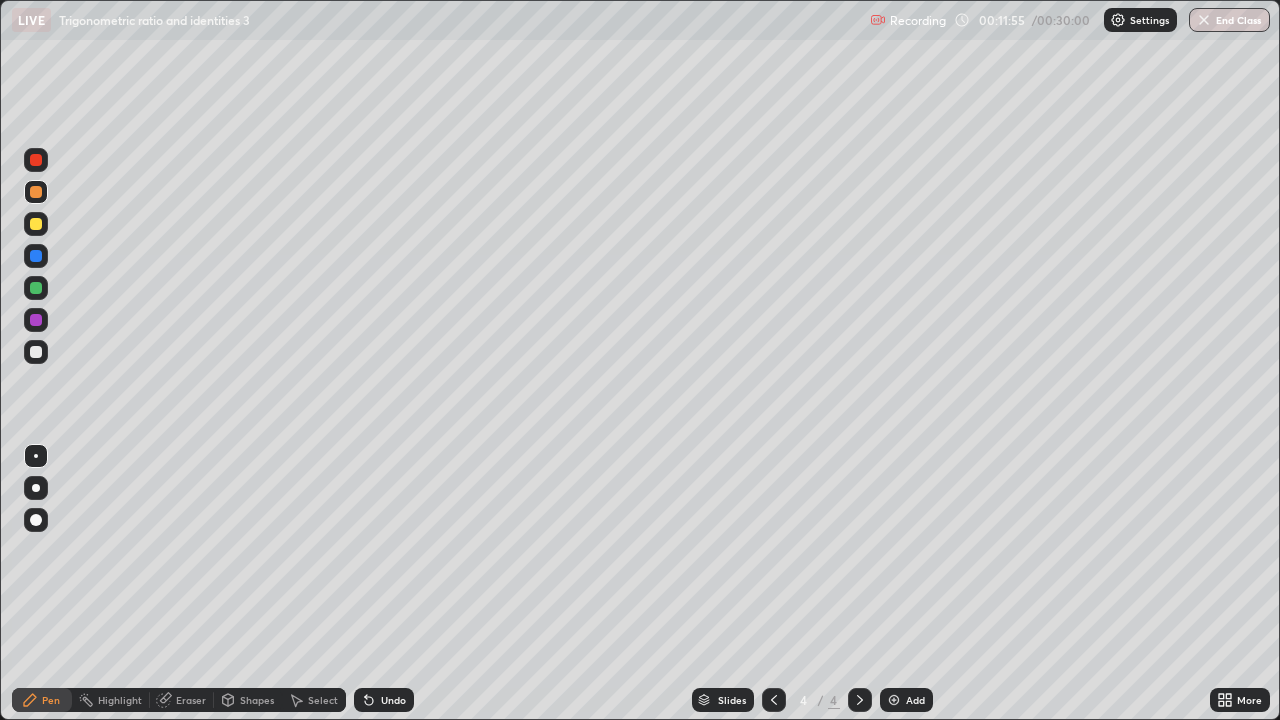 click on "Add" at bounding box center [906, 700] 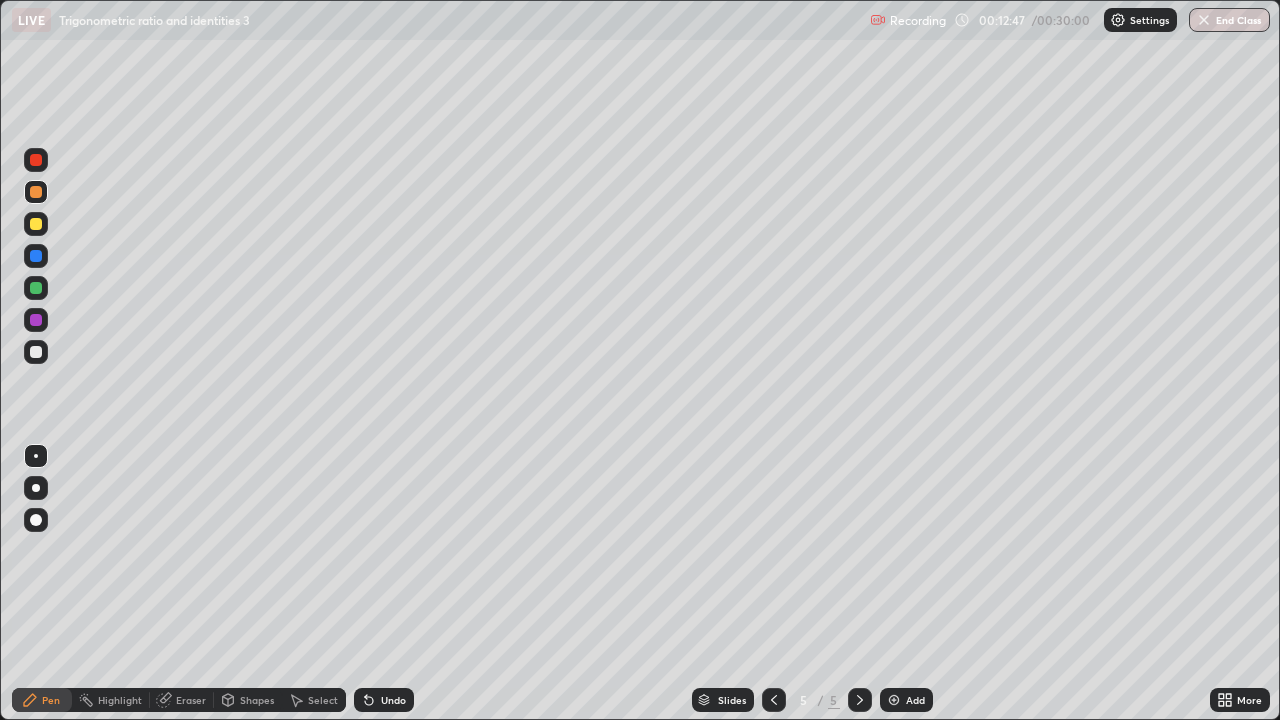 click 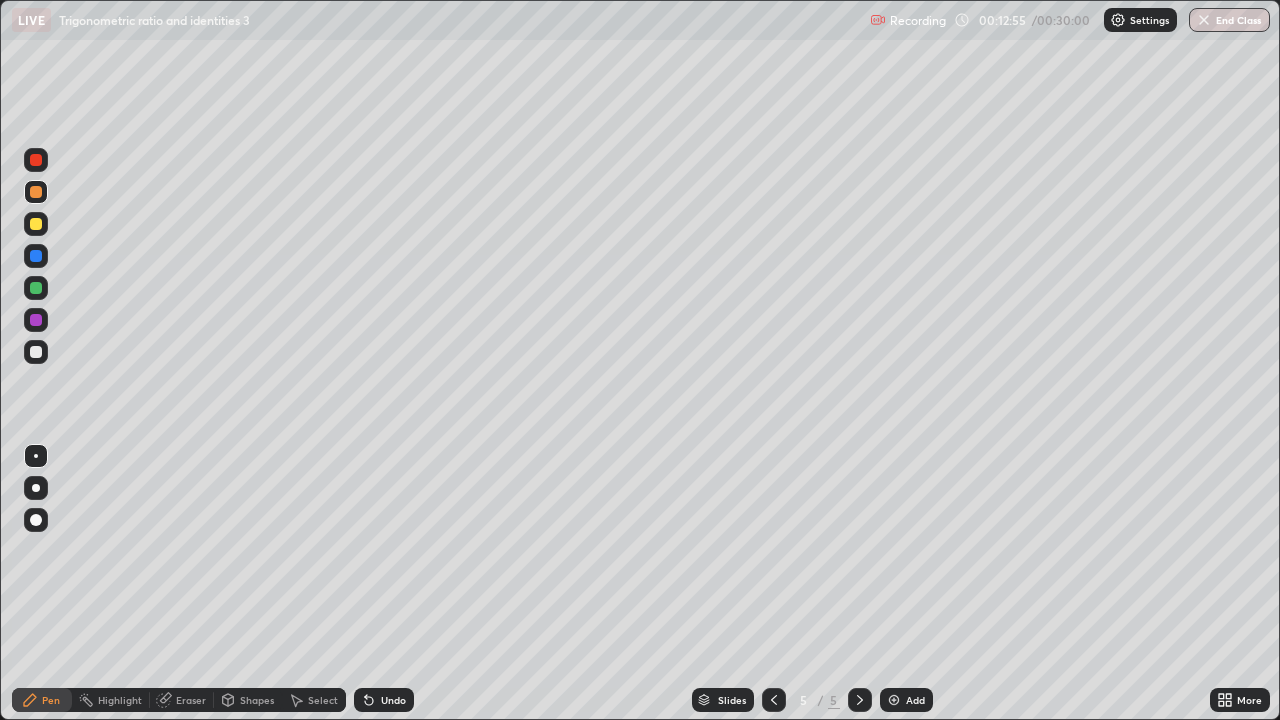 click on "Undo" at bounding box center [384, 700] 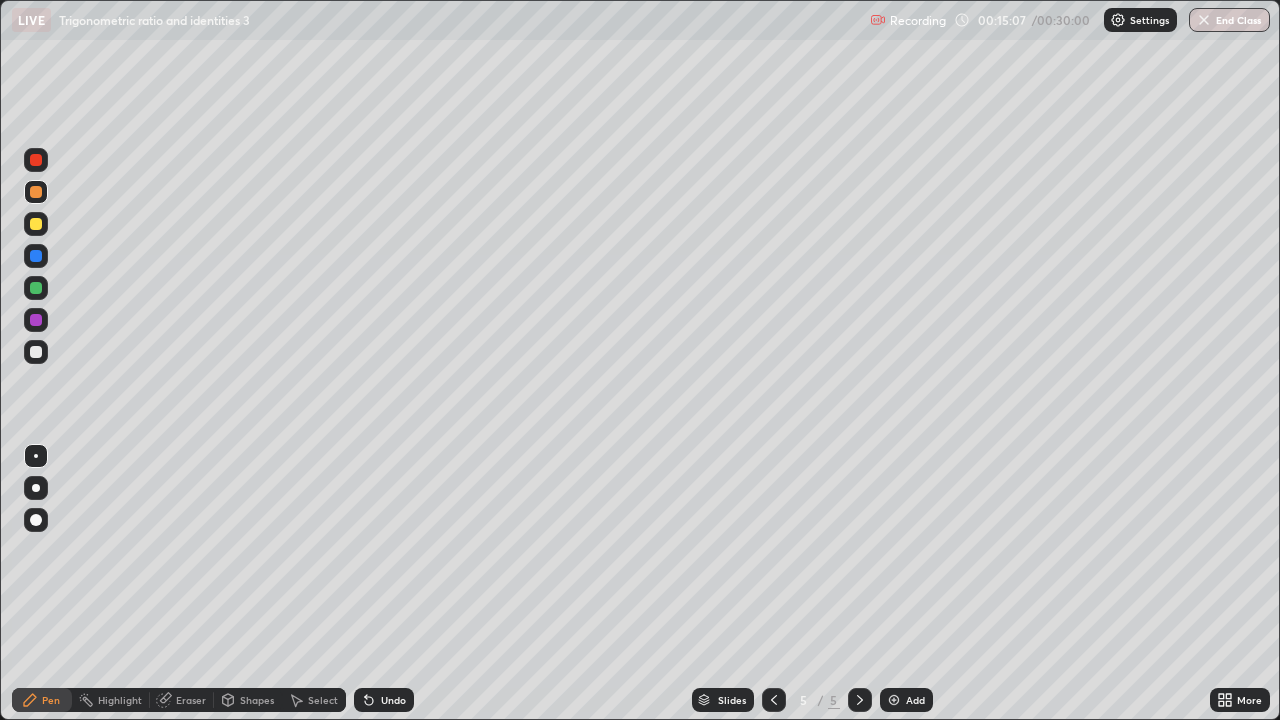 click 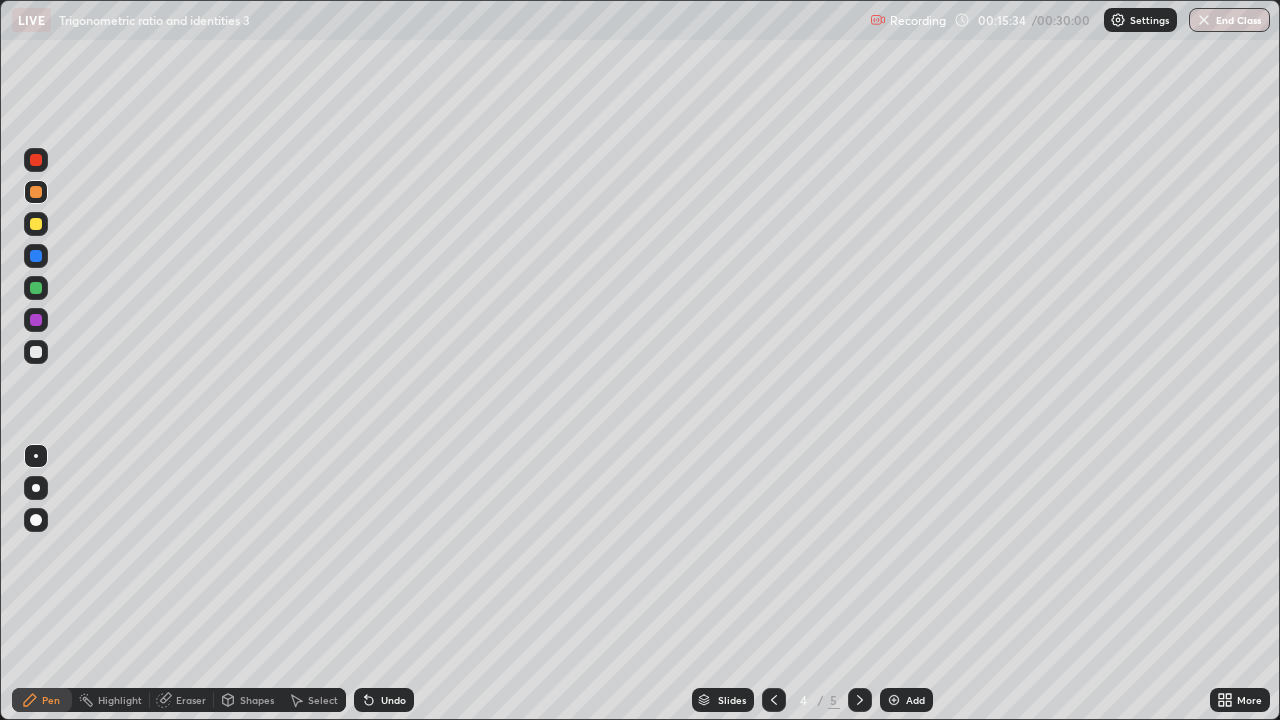 click 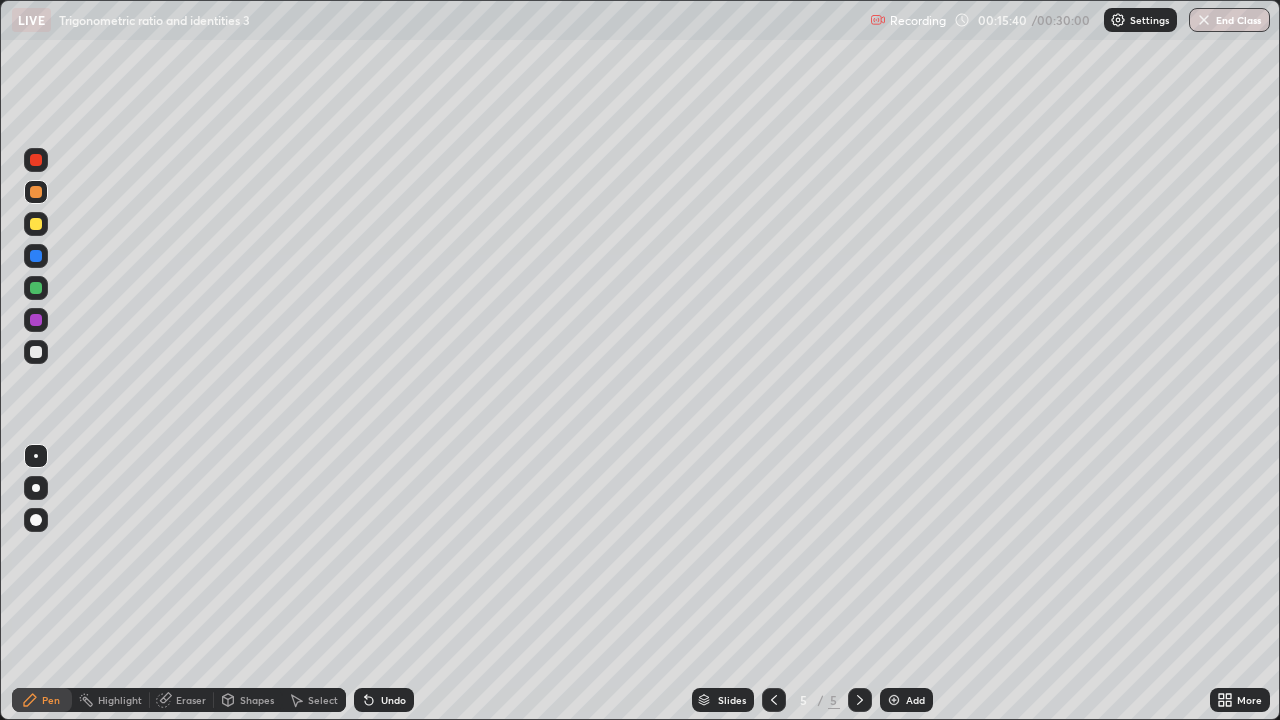 click on "Undo" at bounding box center [384, 700] 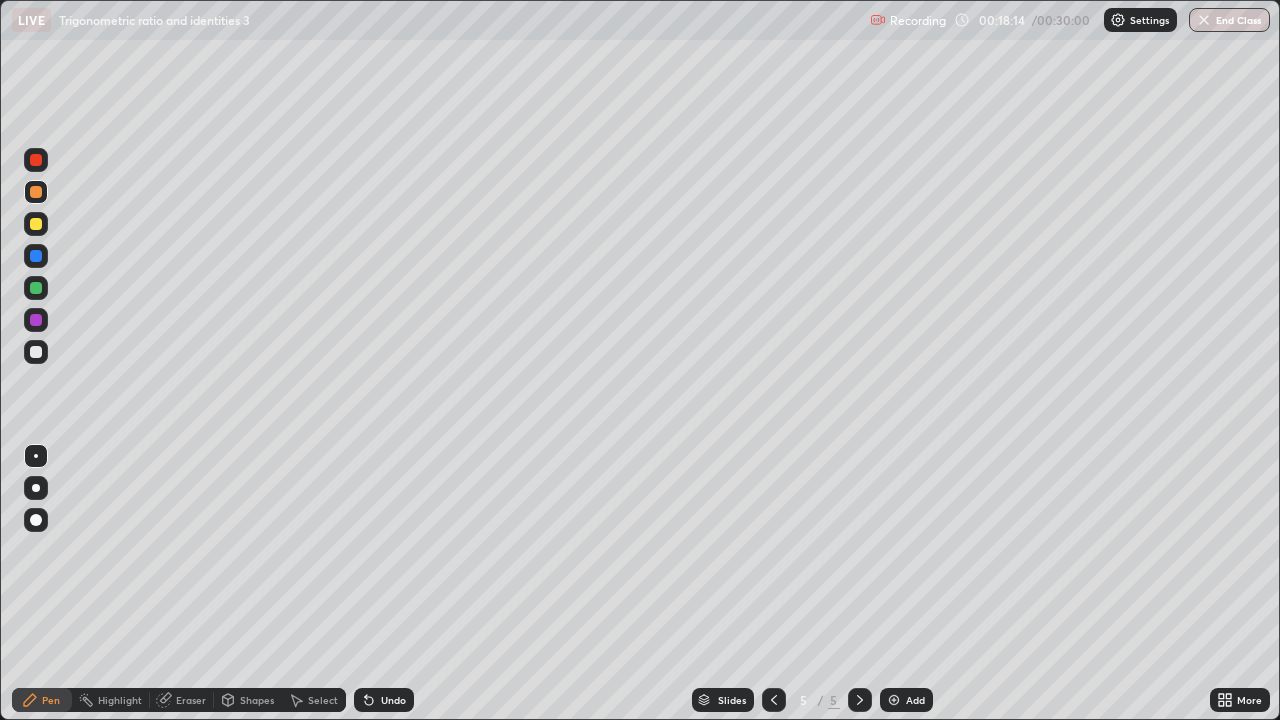 click on "Add" at bounding box center (906, 700) 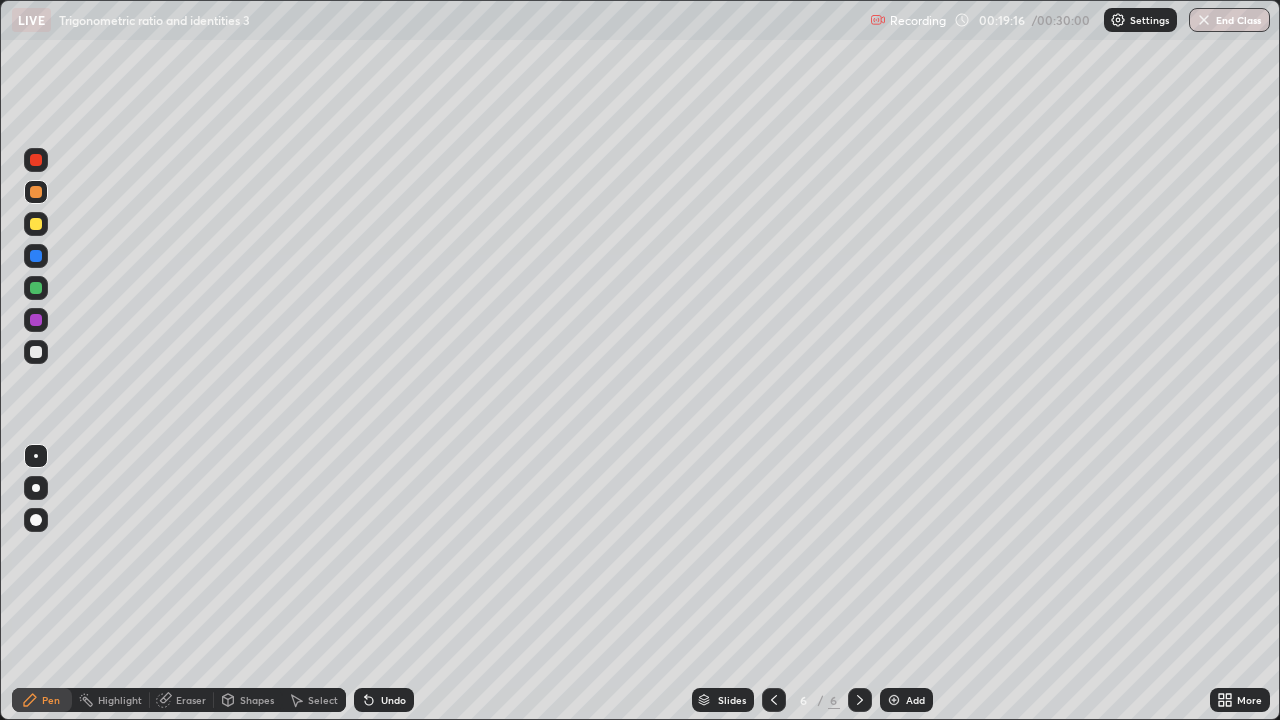 click at bounding box center [36, 224] 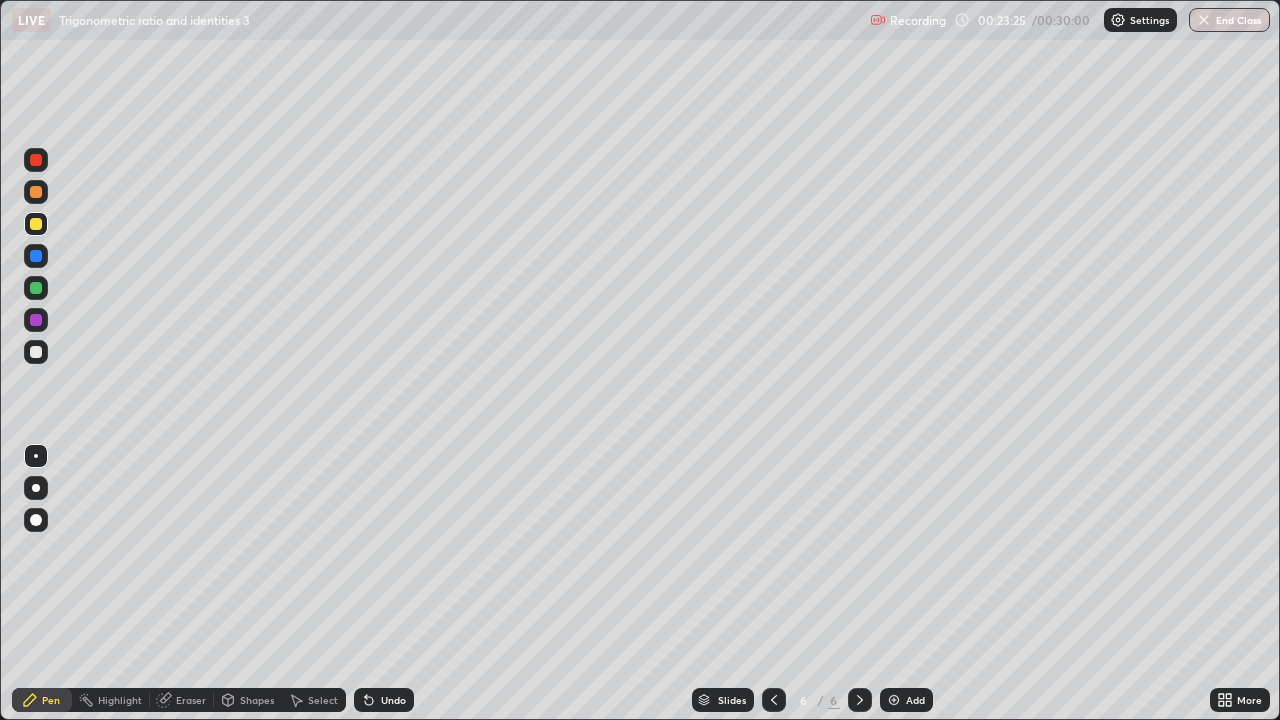 click at bounding box center (36, 192) 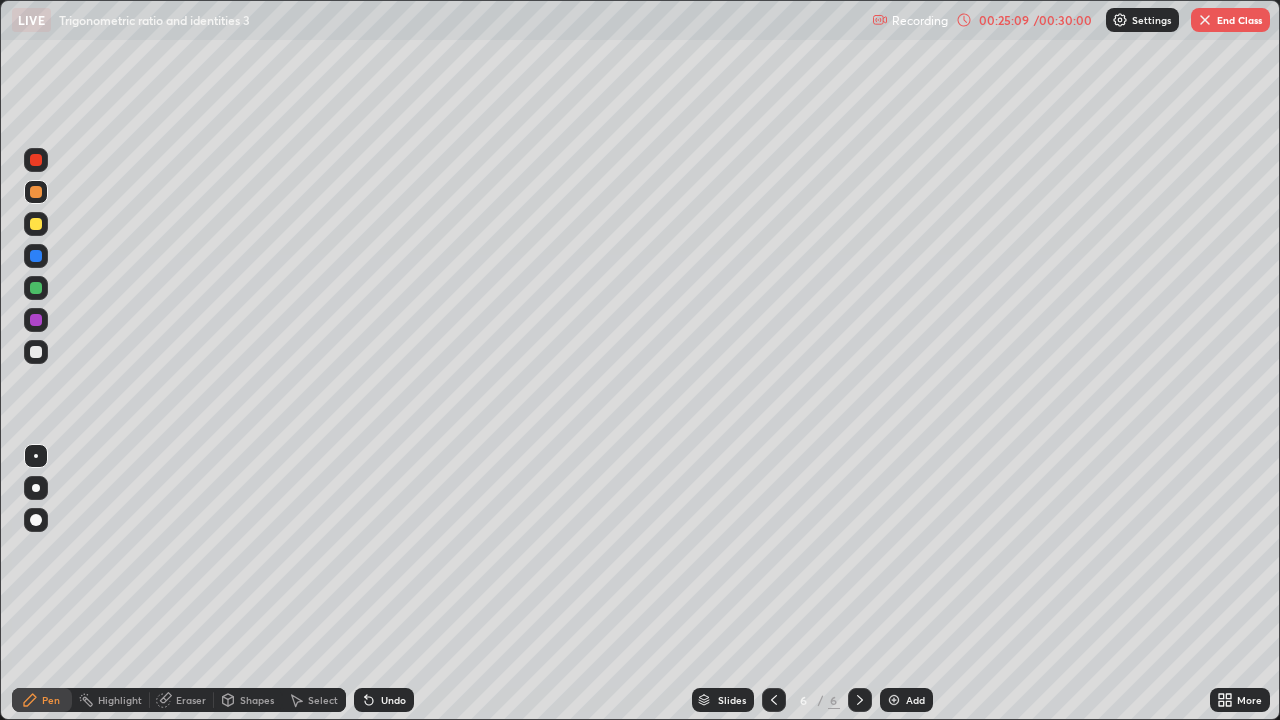 click at bounding box center (894, 700) 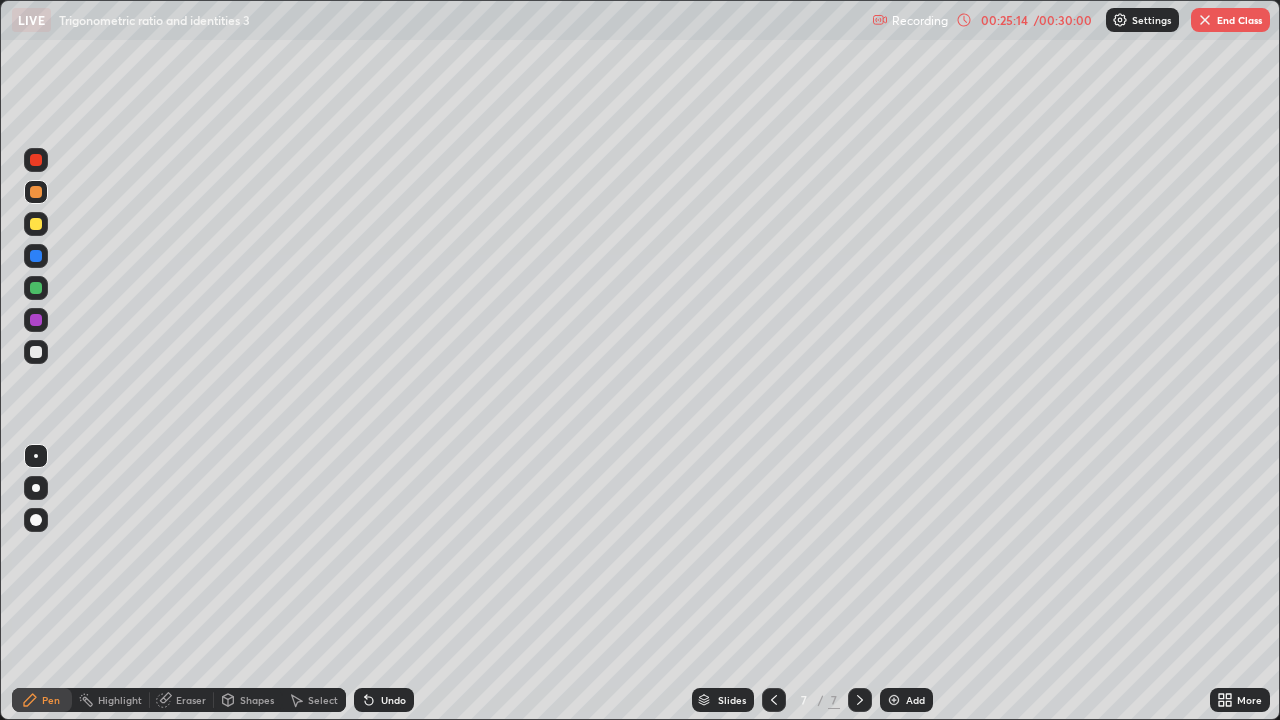 click 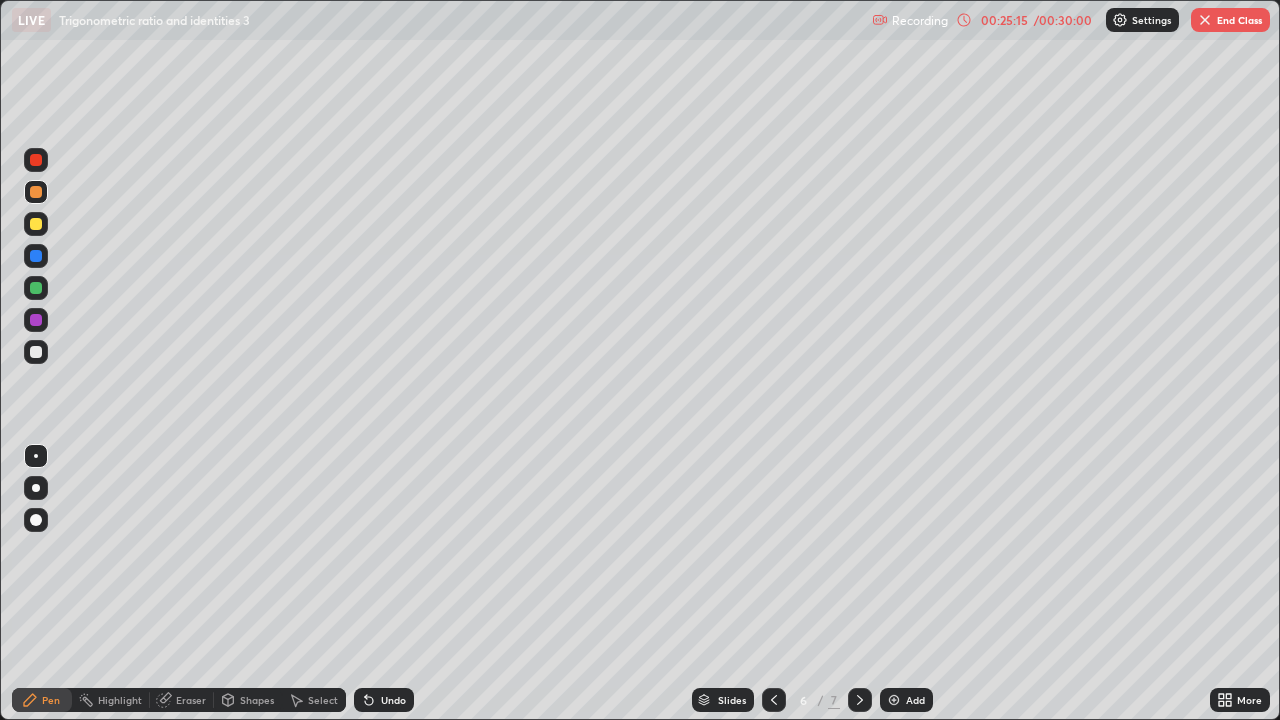 click 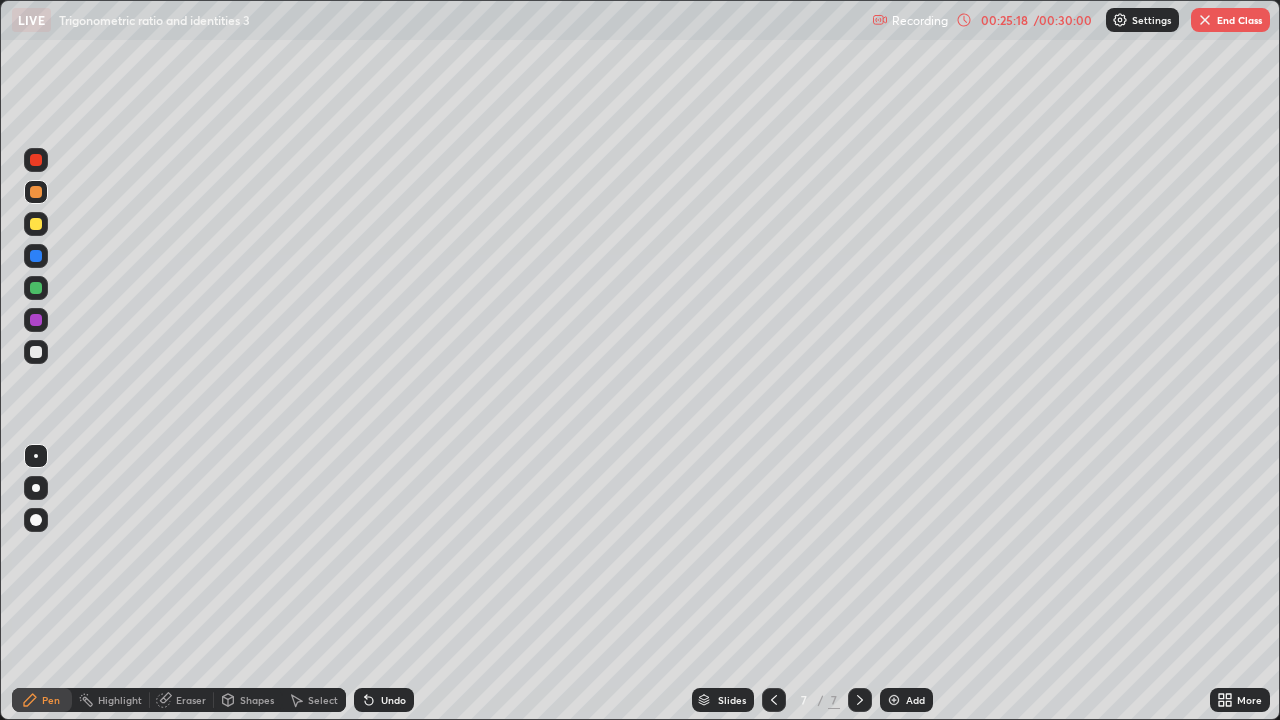 click 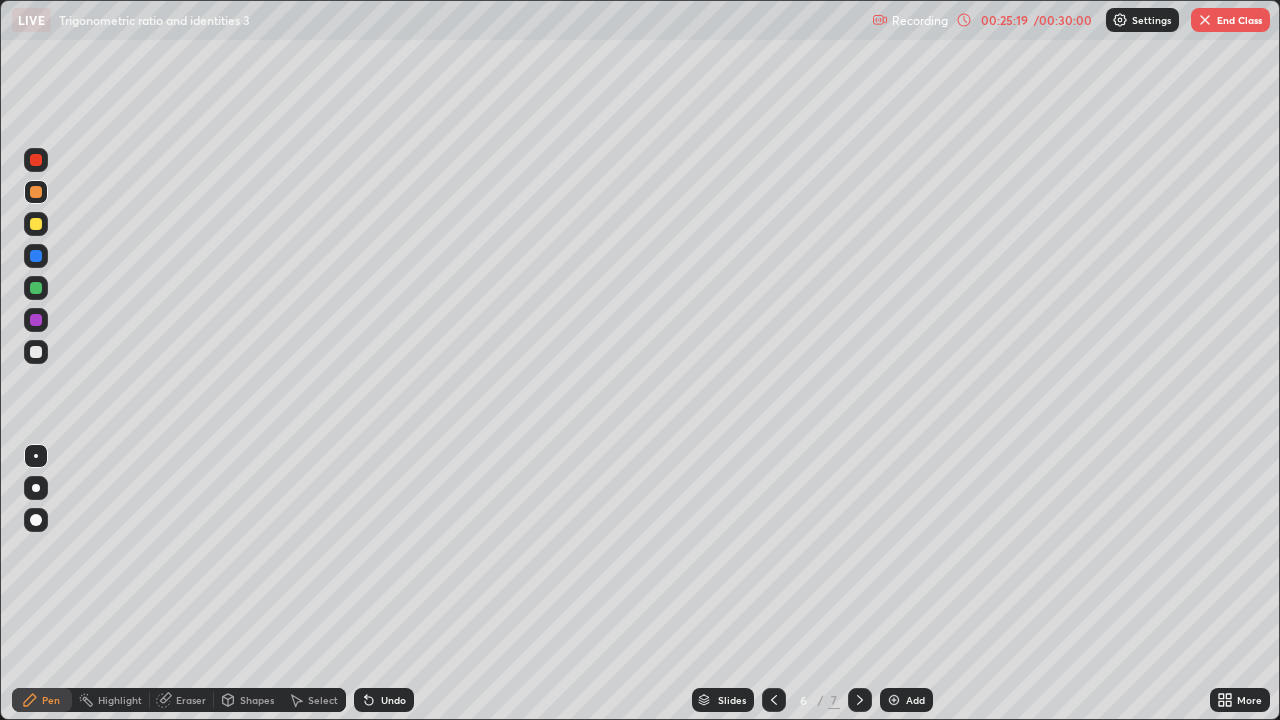 click 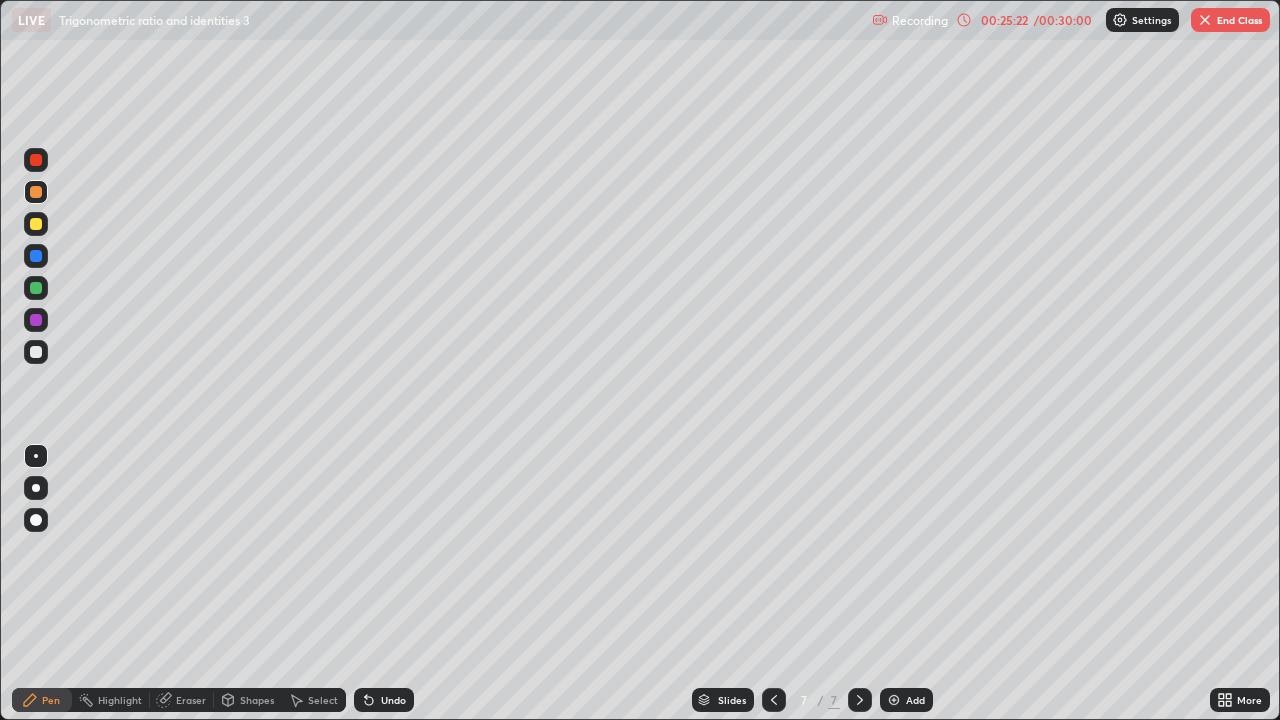 click 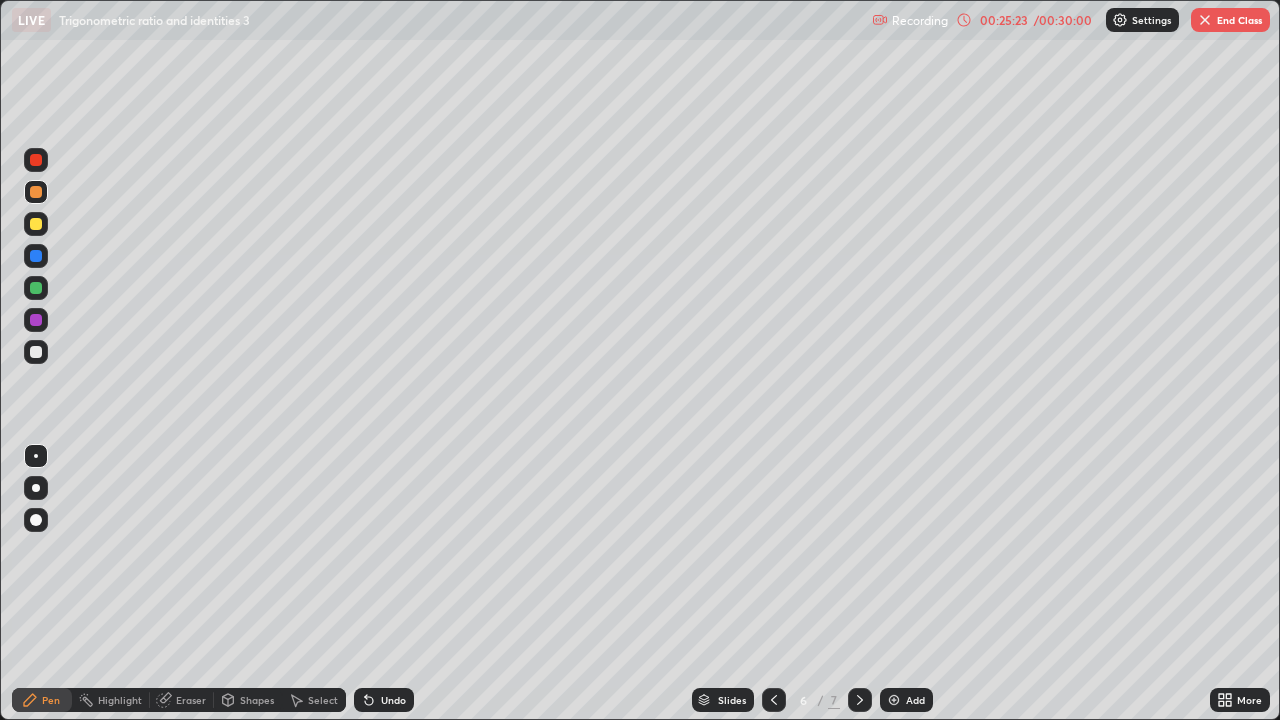 click 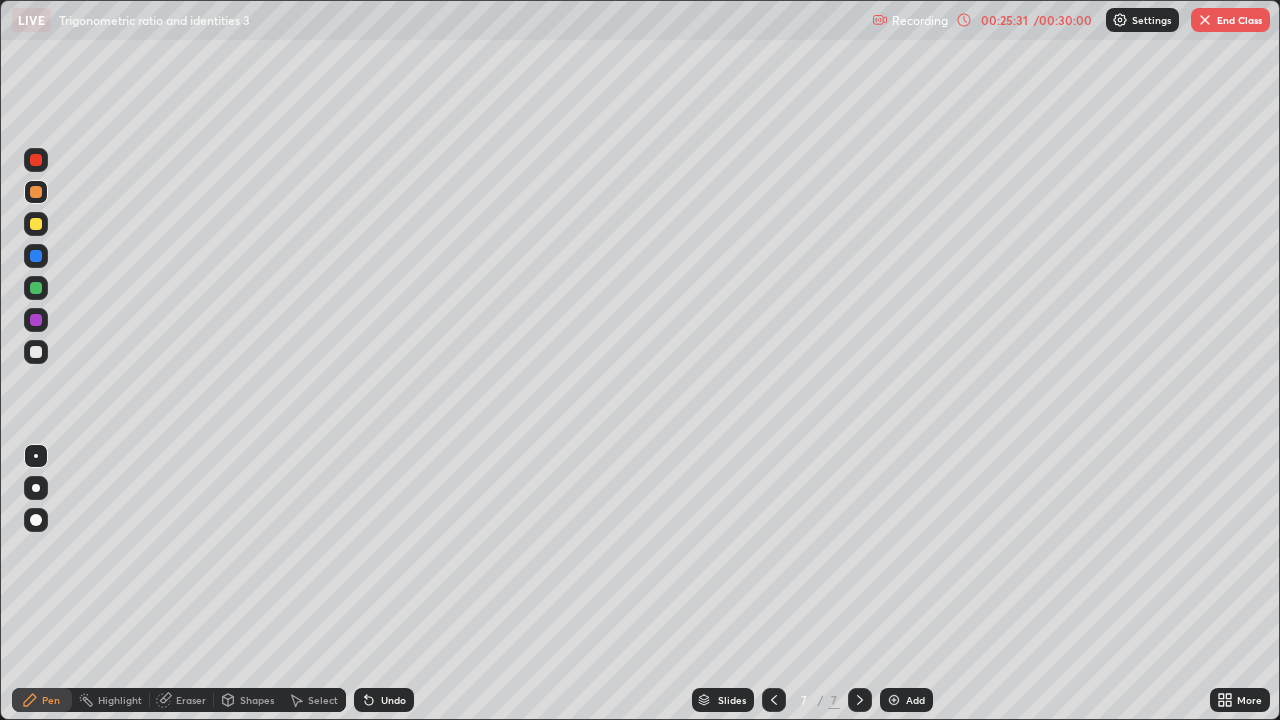 click at bounding box center (36, 224) 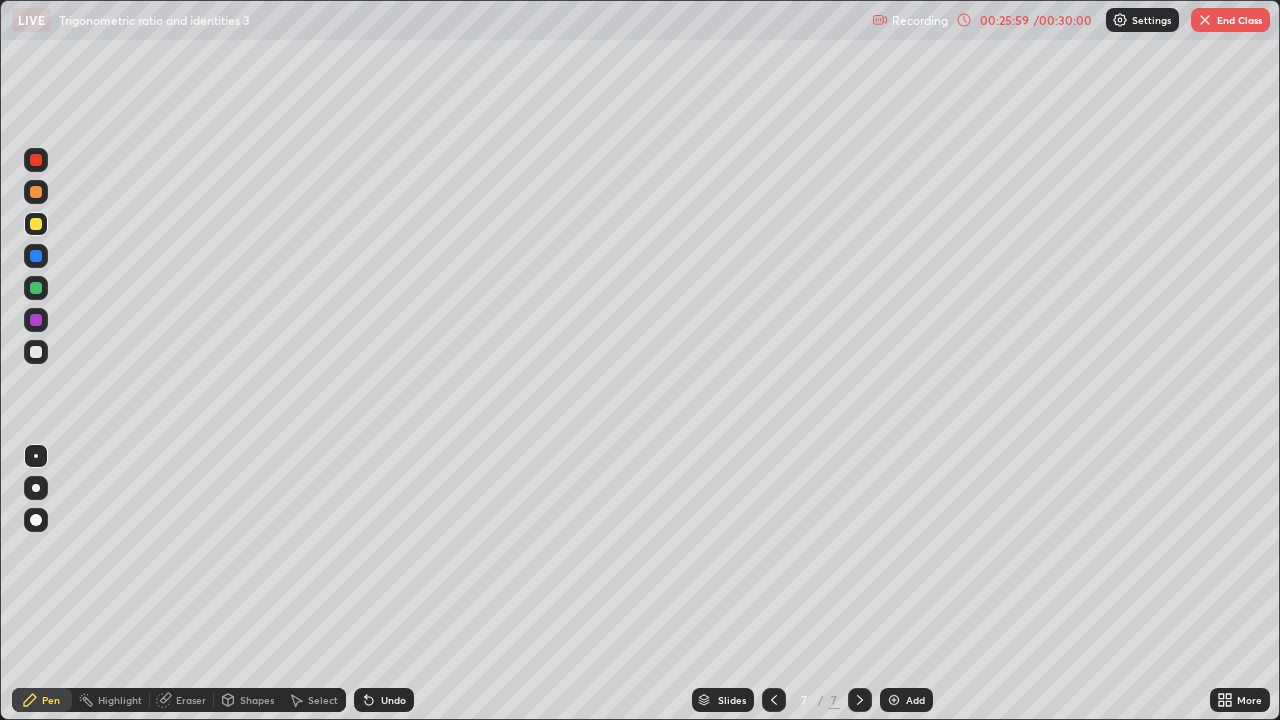 click at bounding box center [36, 352] 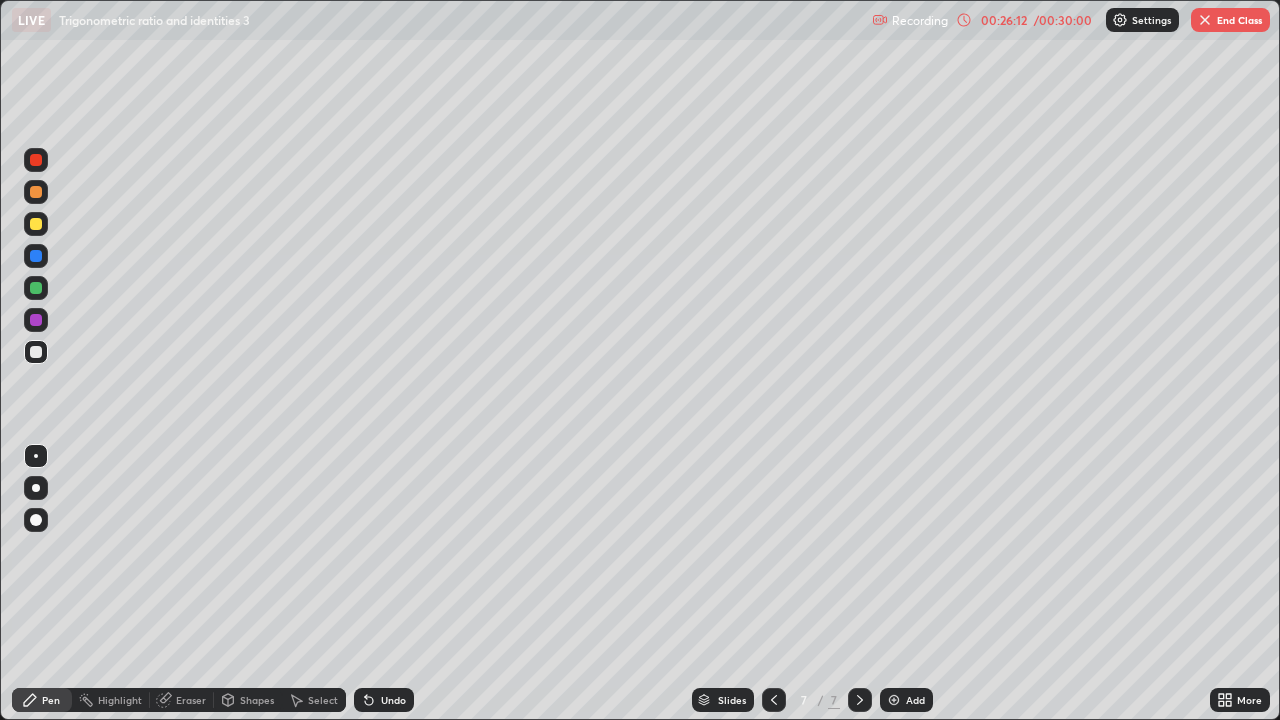 click at bounding box center [36, 224] 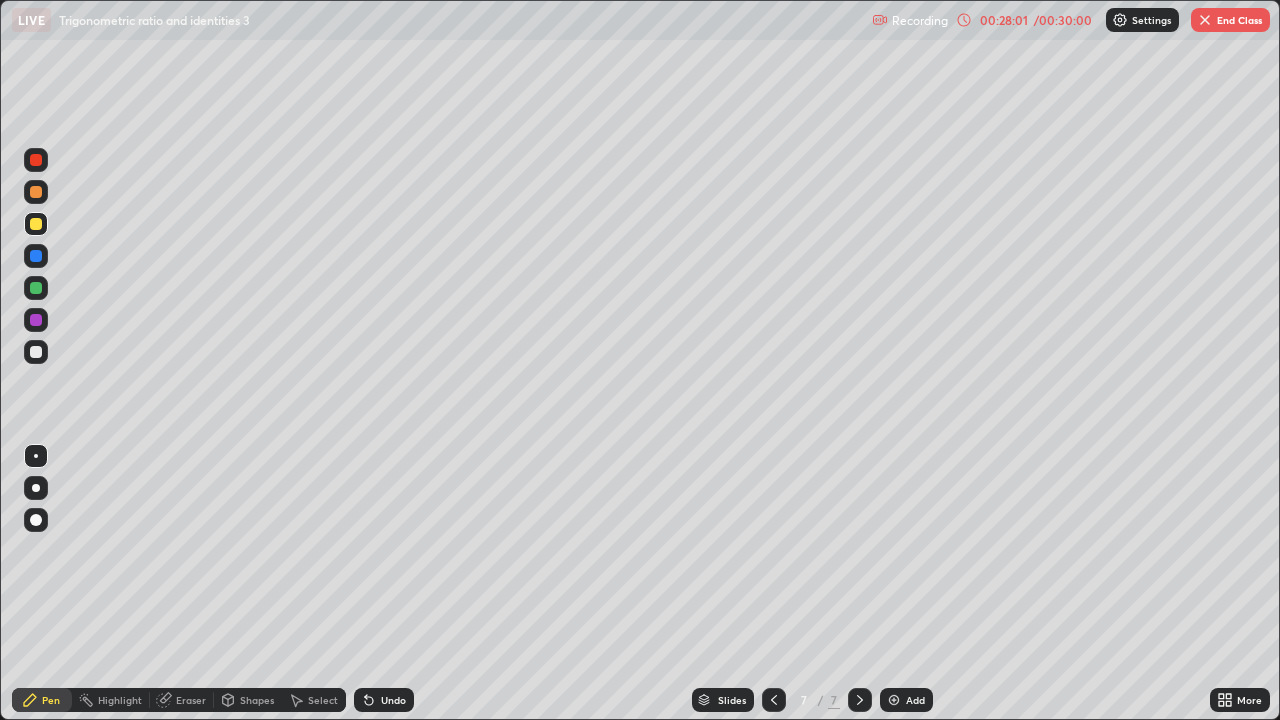 click on "End Class" at bounding box center (1230, 20) 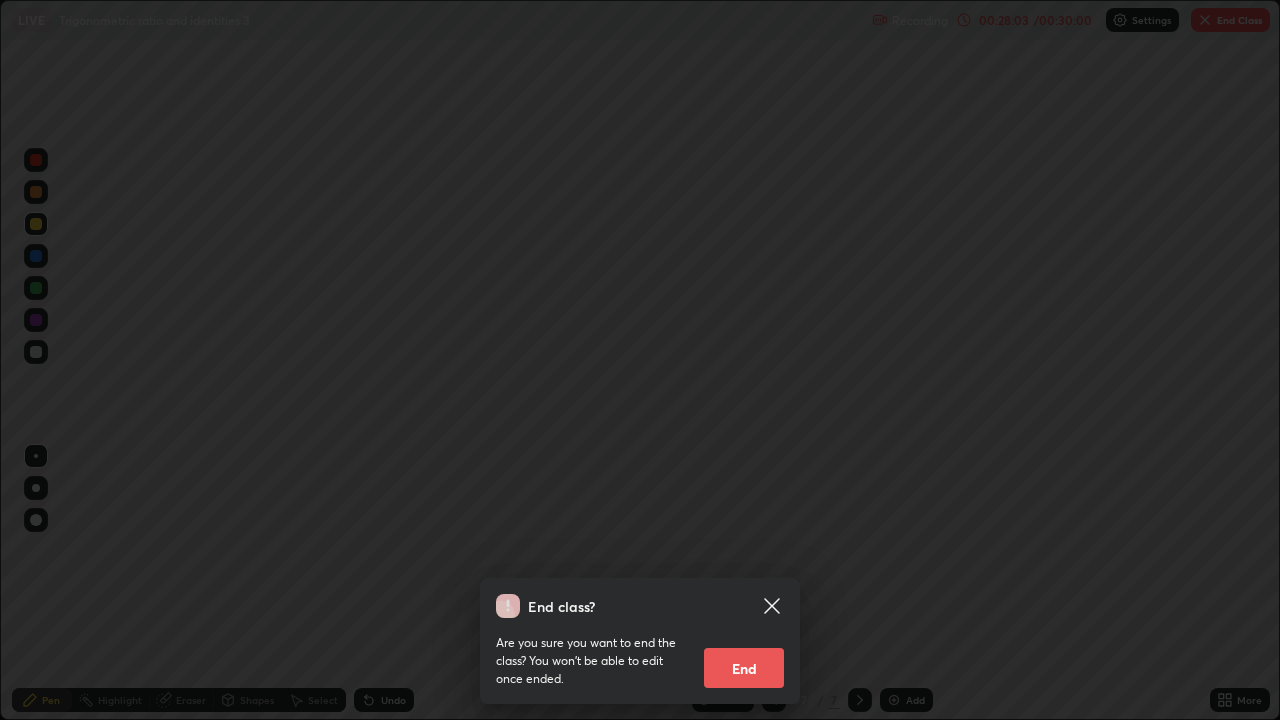 click 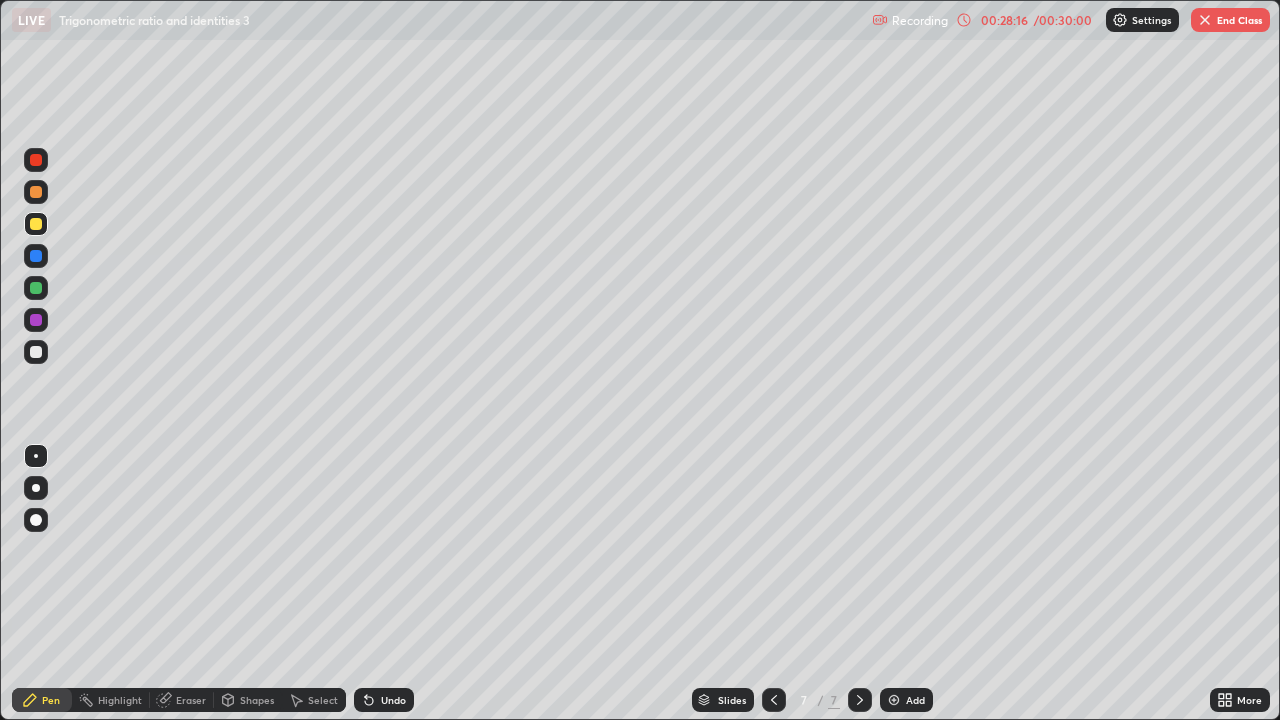click on "End Class" at bounding box center [1230, 20] 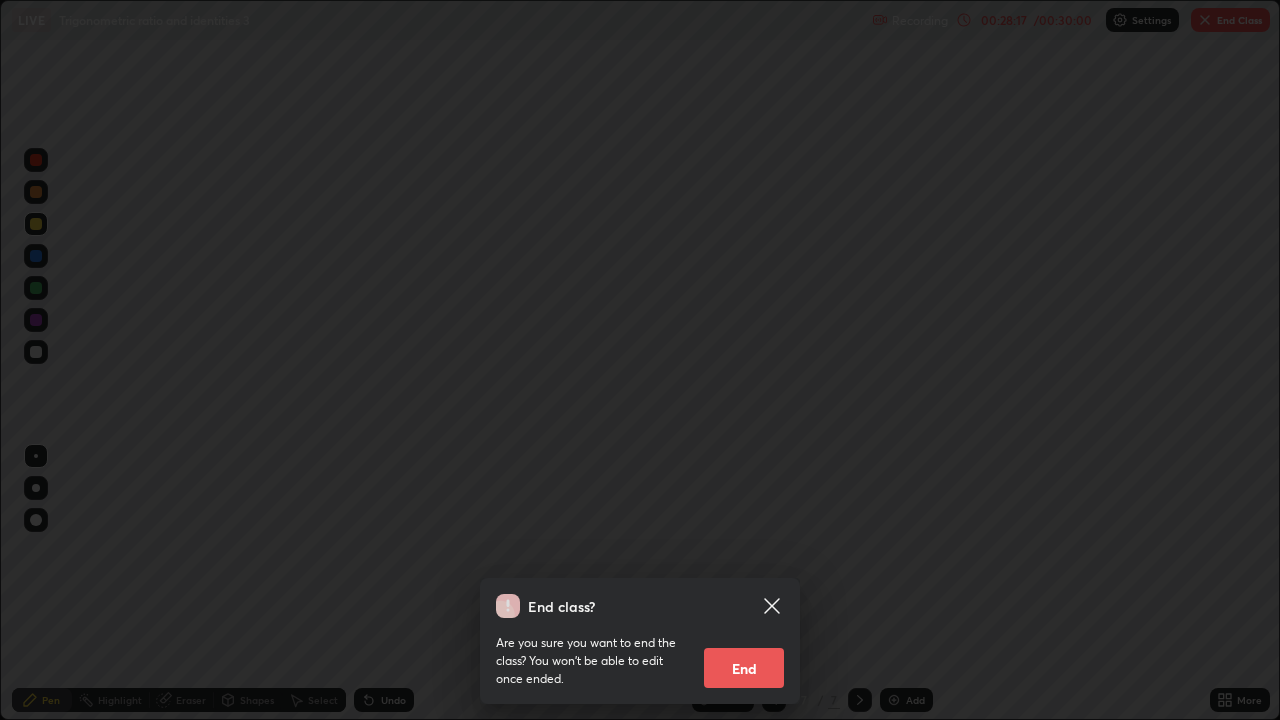 click on "End" at bounding box center [744, 668] 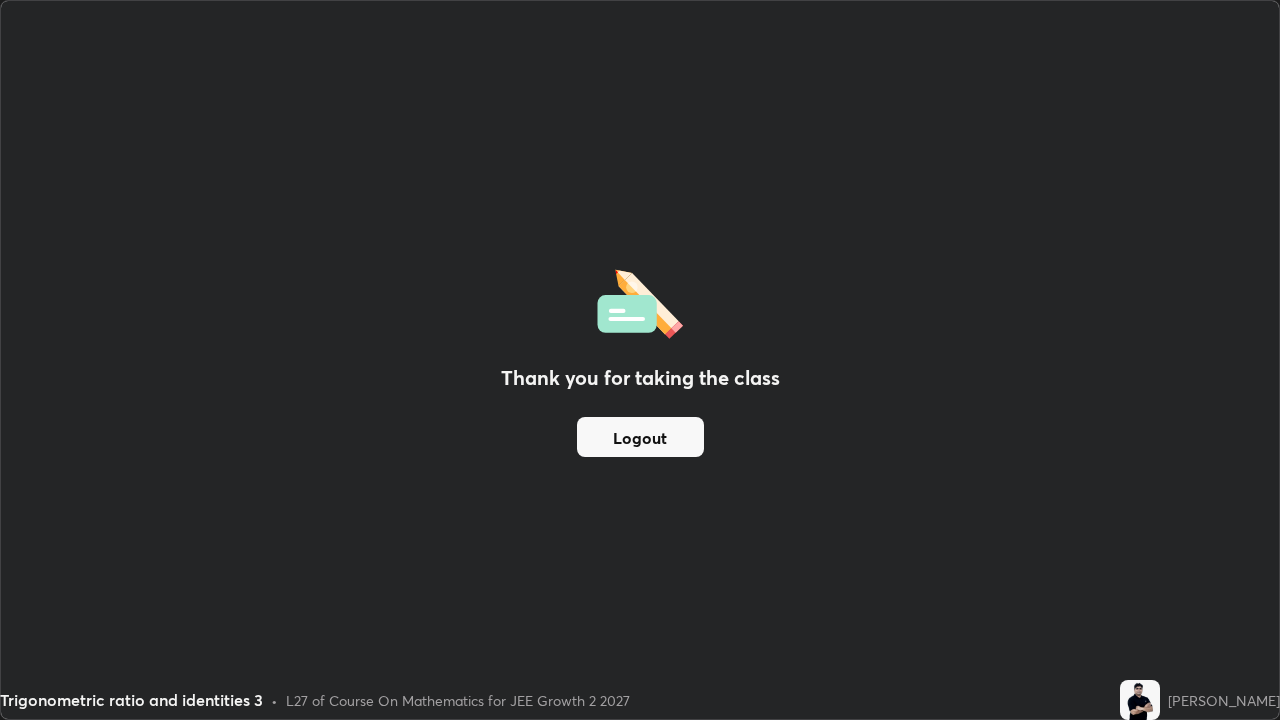 click on "Logout" at bounding box center (640, 437) 